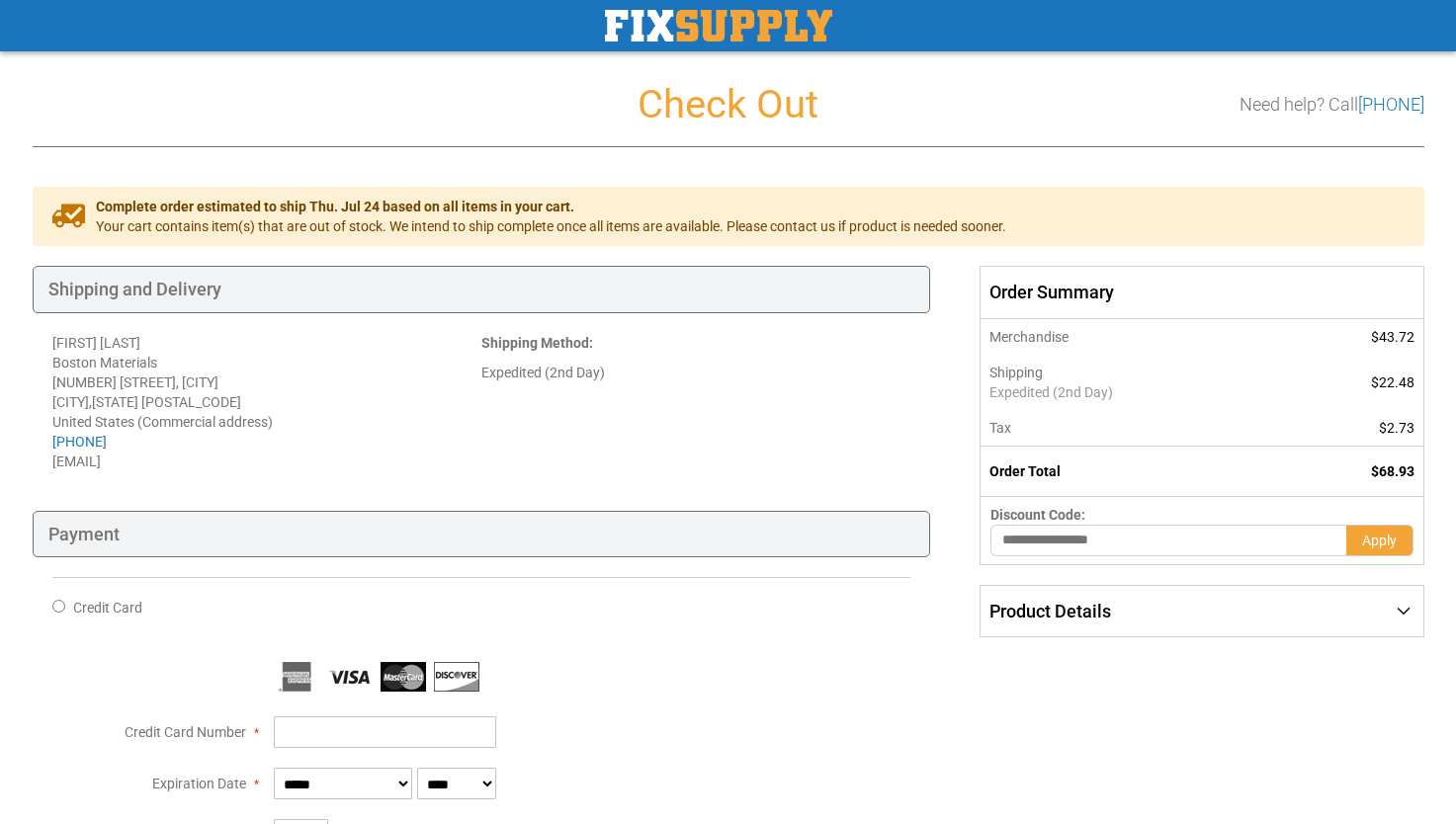 scroll, scrollTop: 0, scrollLeft: 0, axis: both 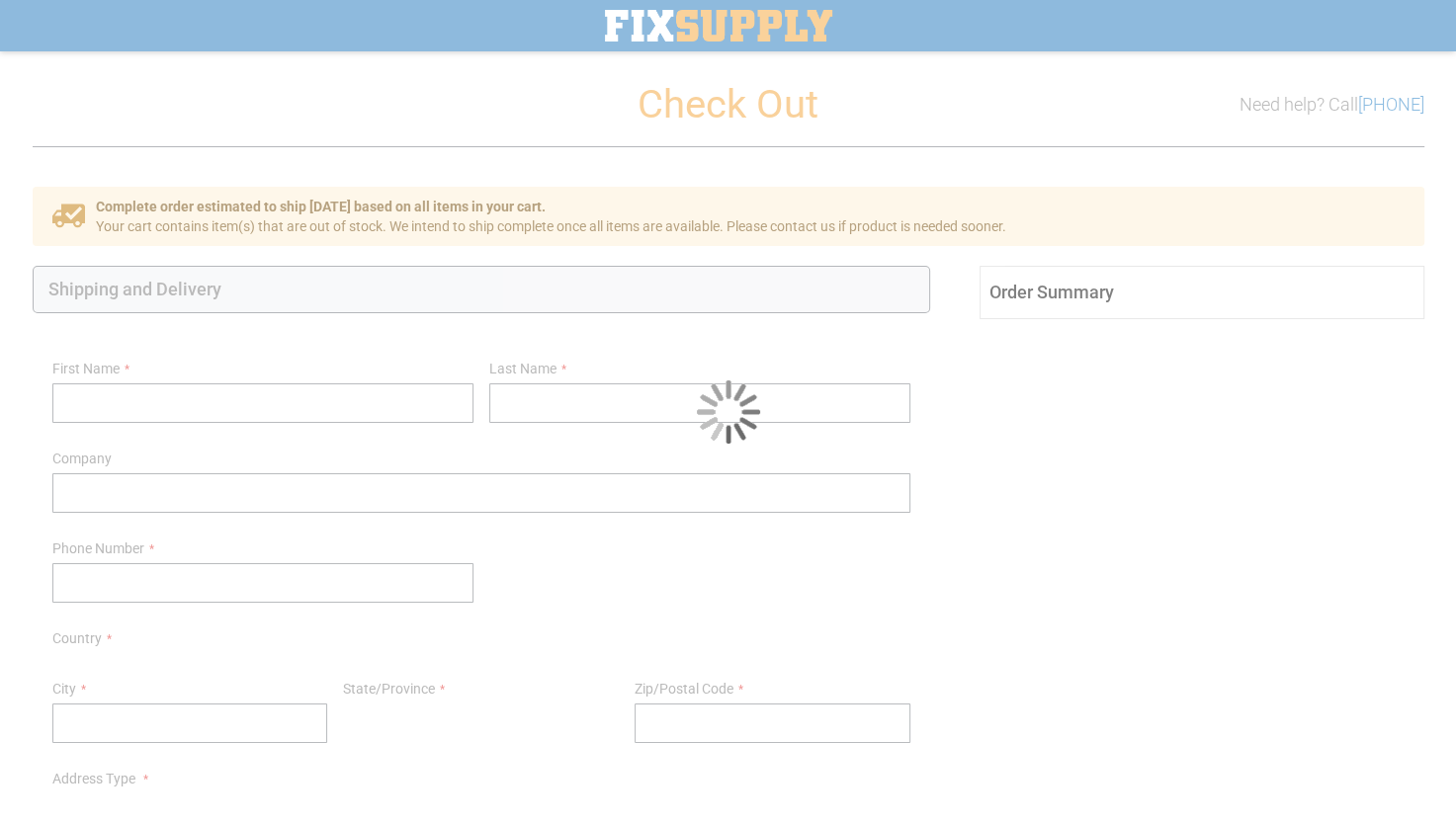 select on "**" 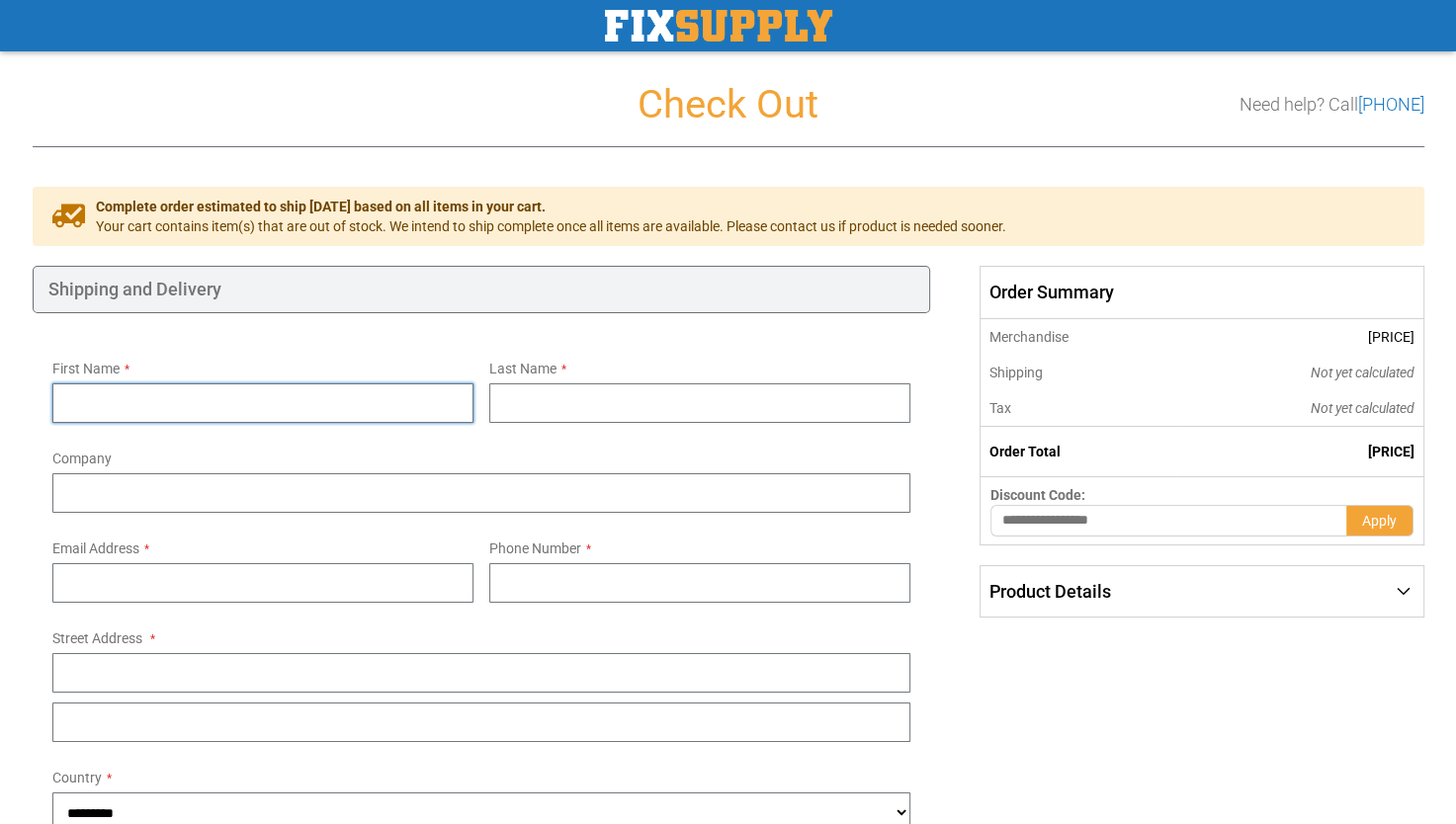 click on "First Name" at bounding box center [263, 403] 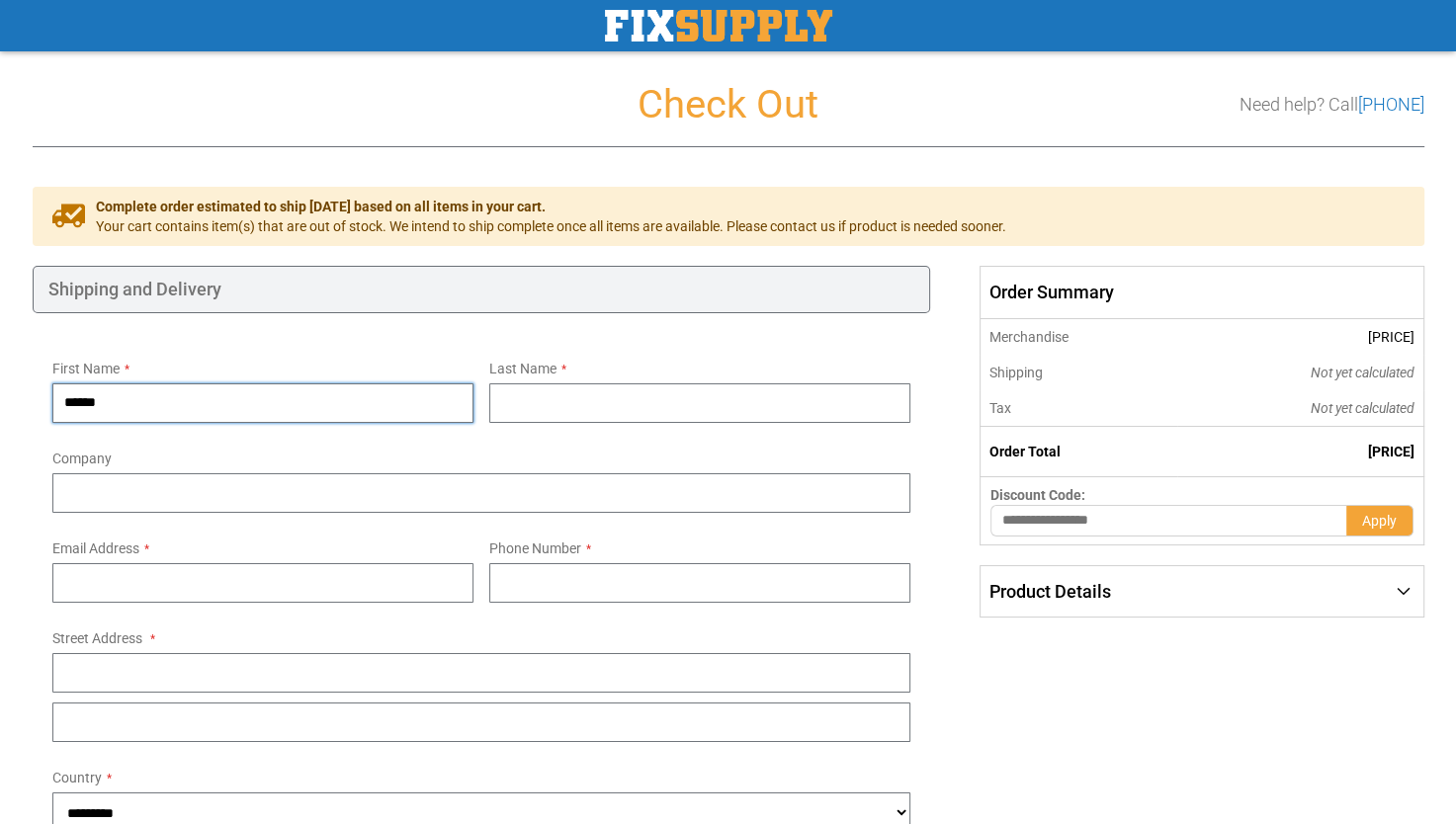 type on "*********" 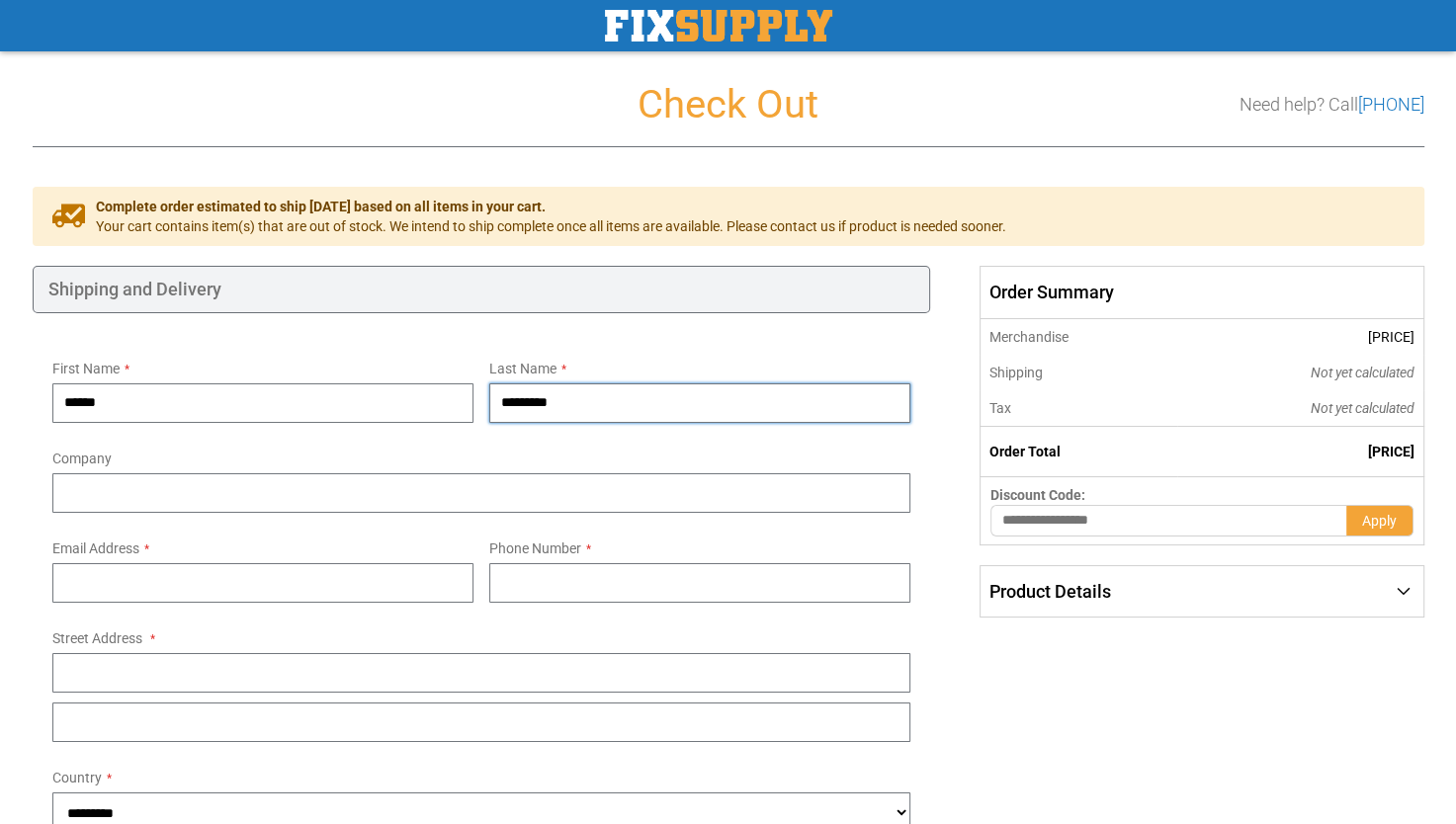 type on "**********" 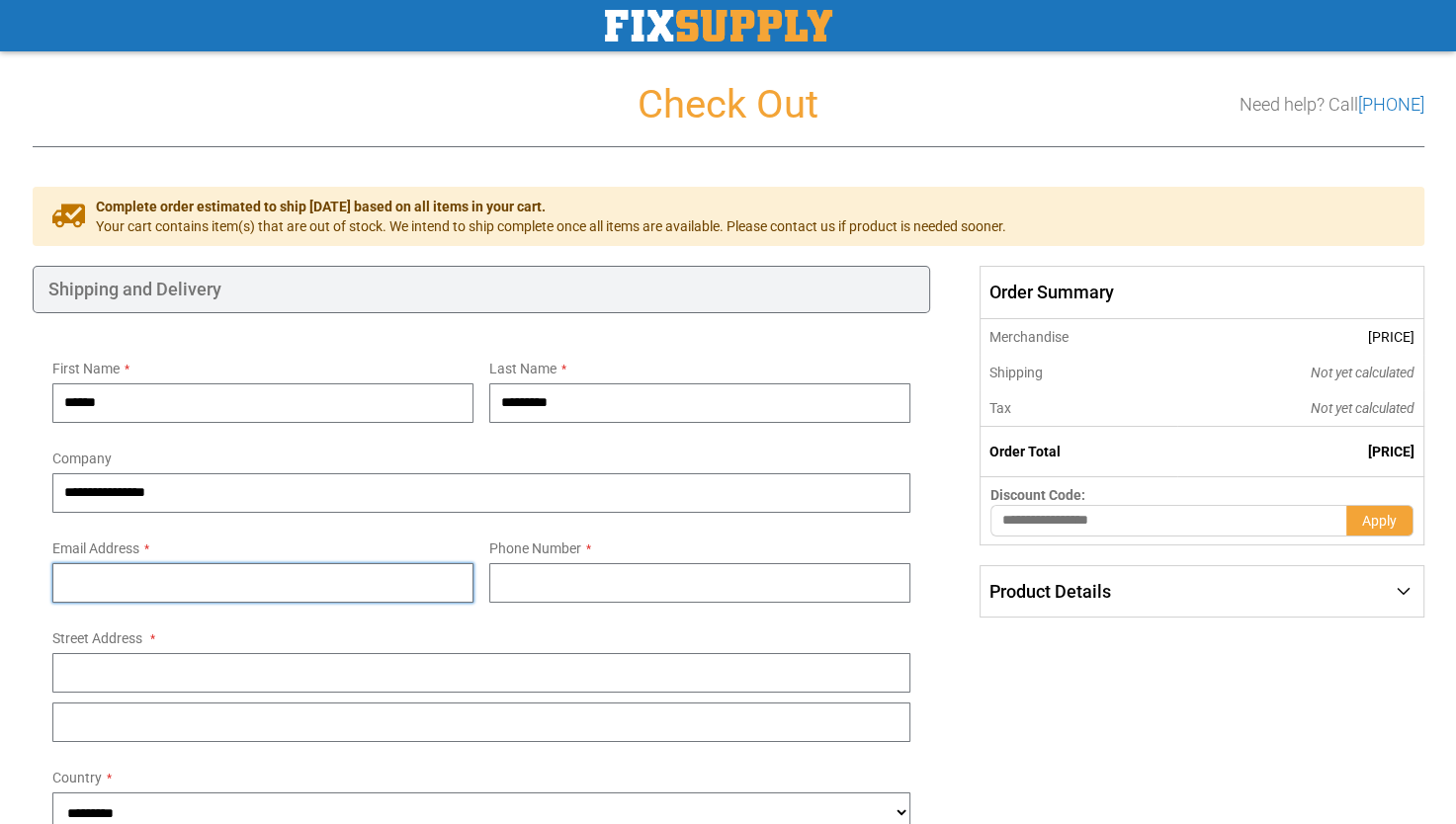 type on "**********" 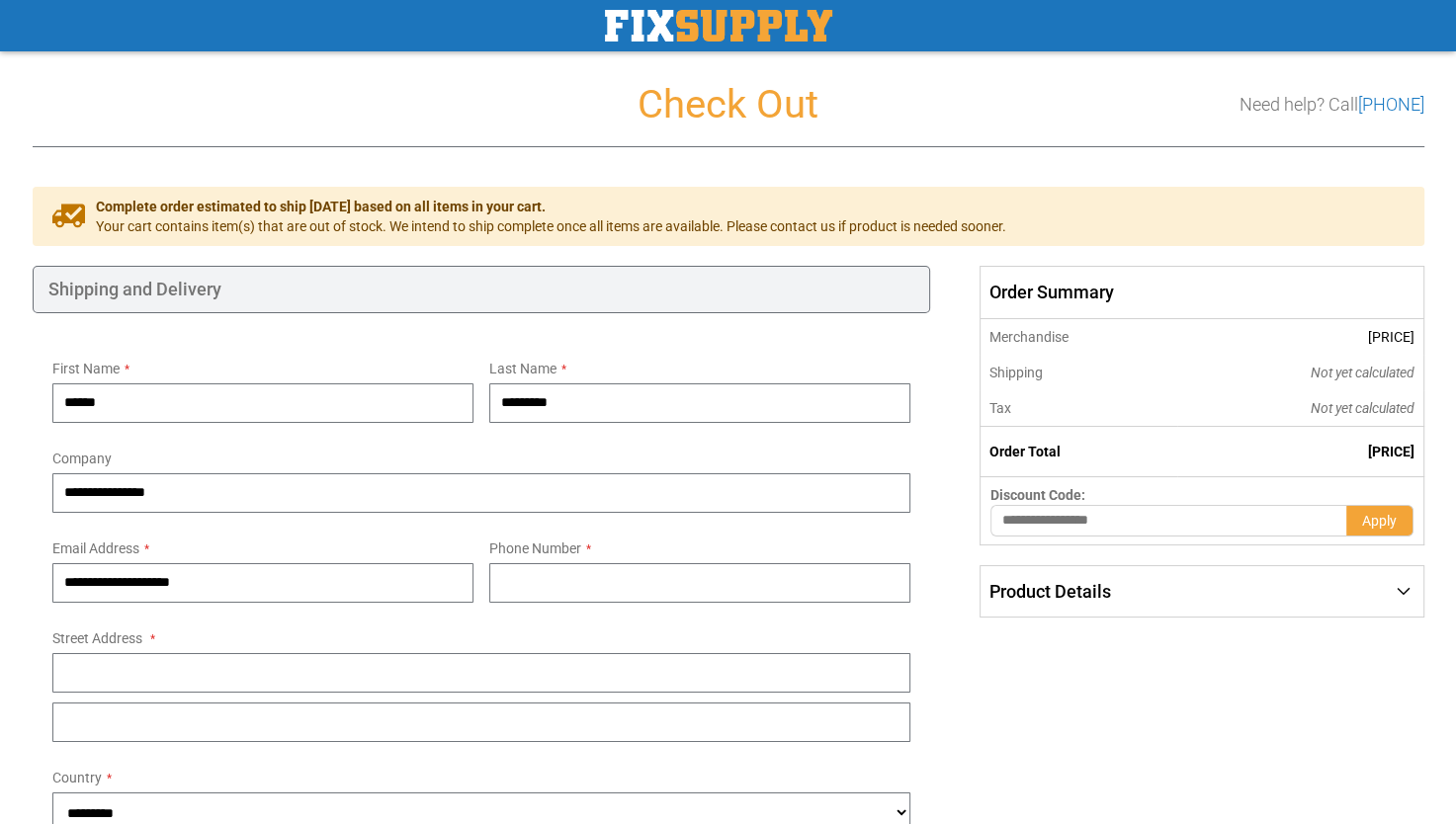 type on "**********" 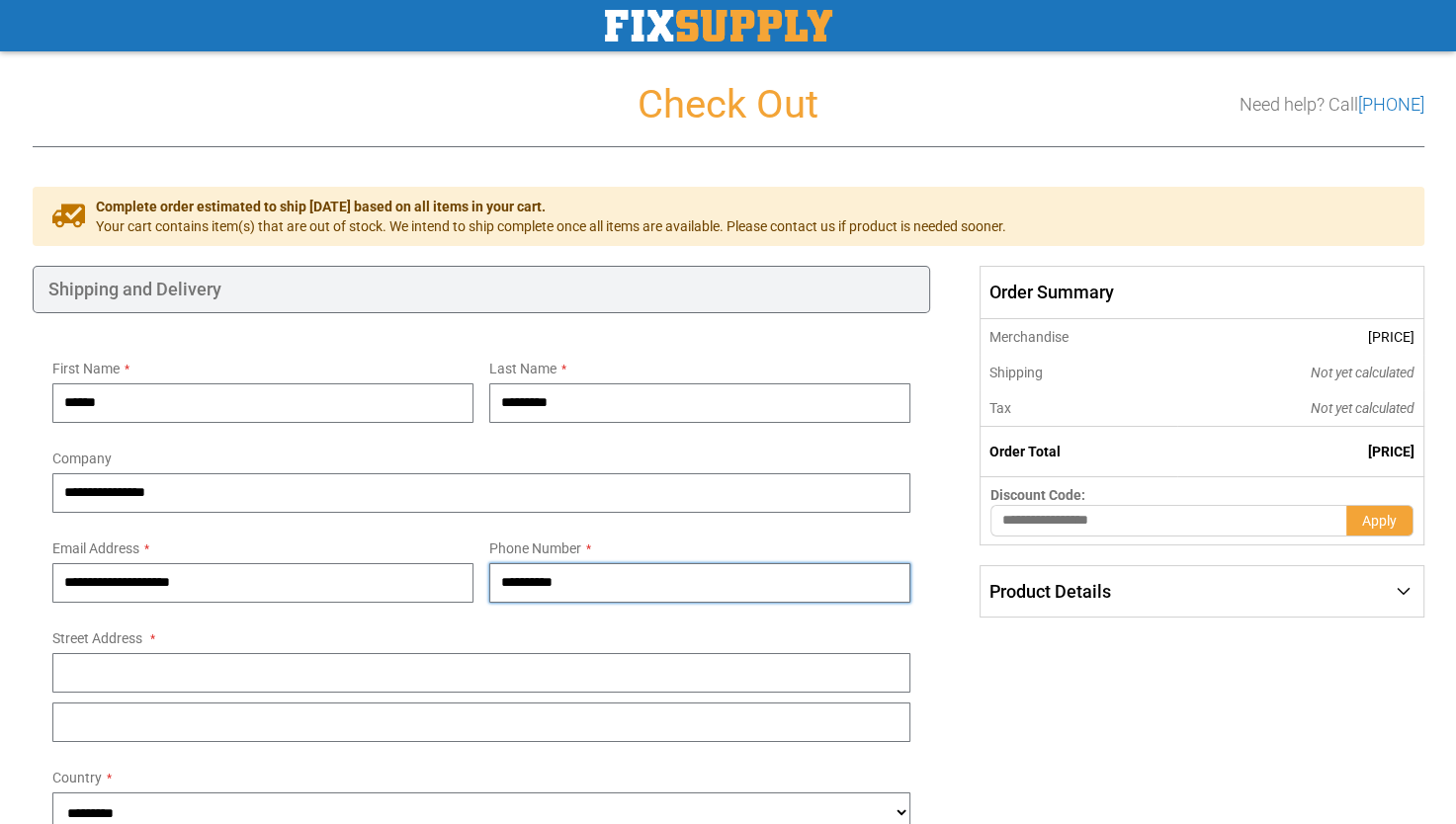 type on "**********" 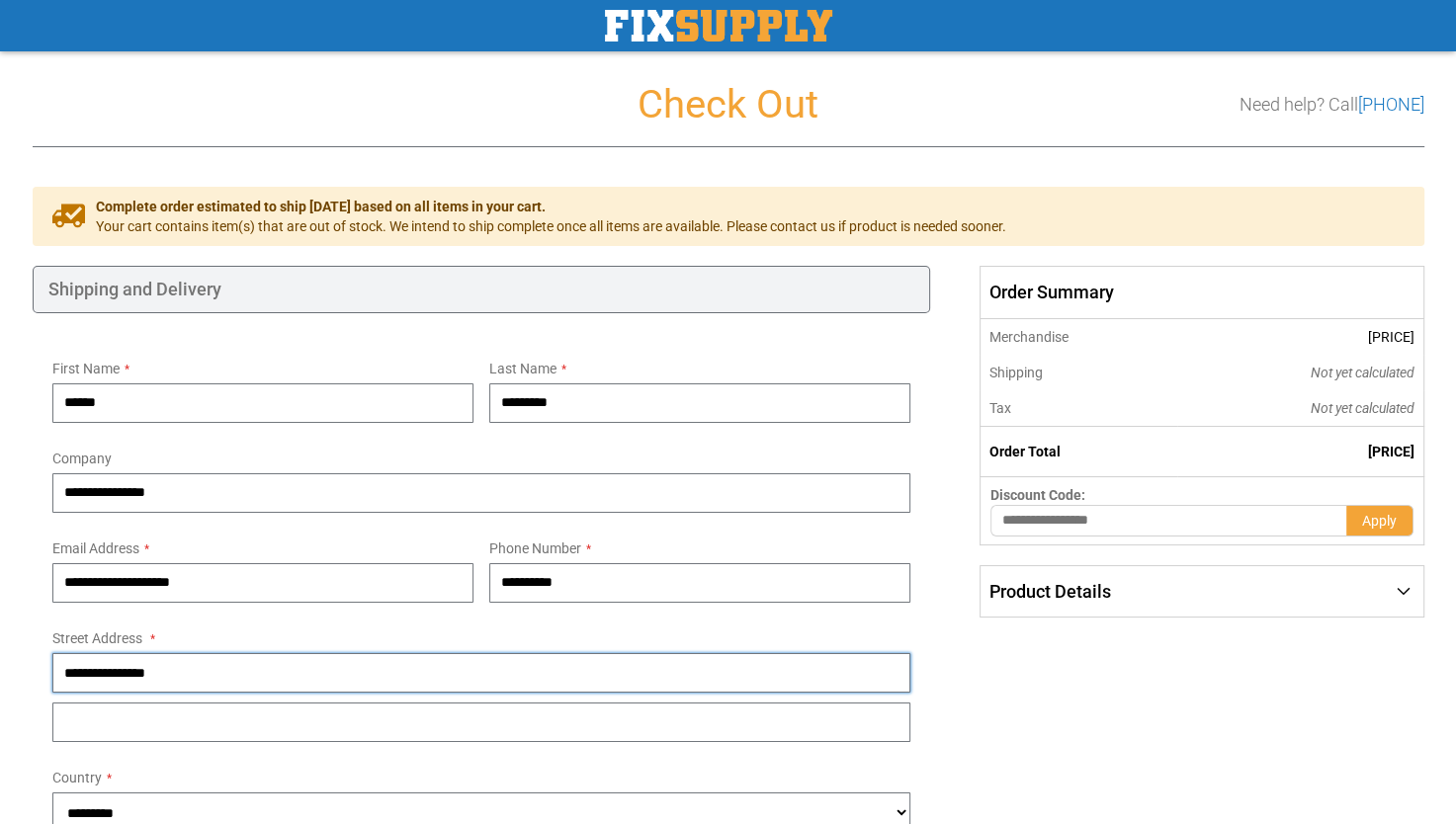 type on "*******" 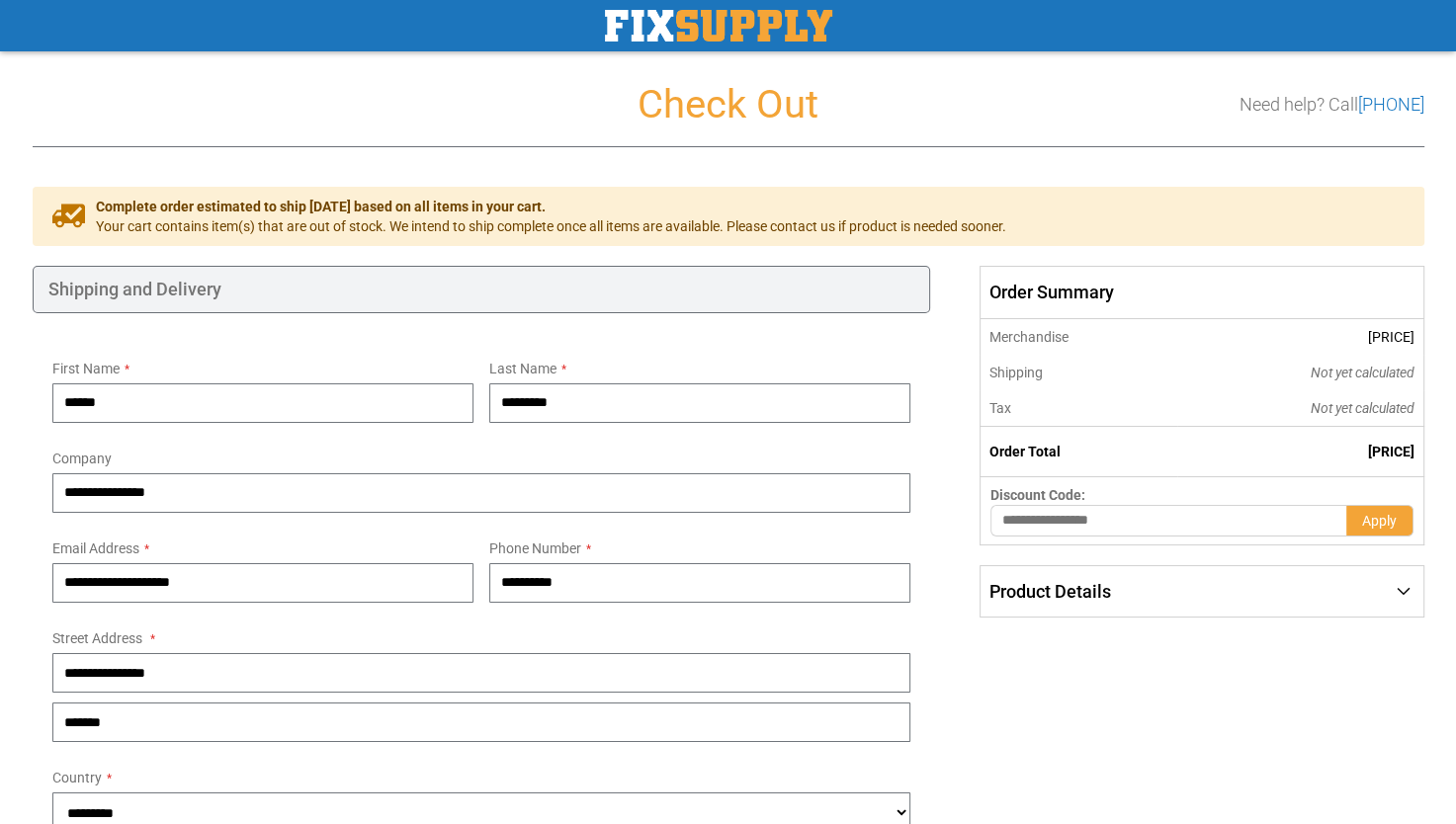 type on "*********" 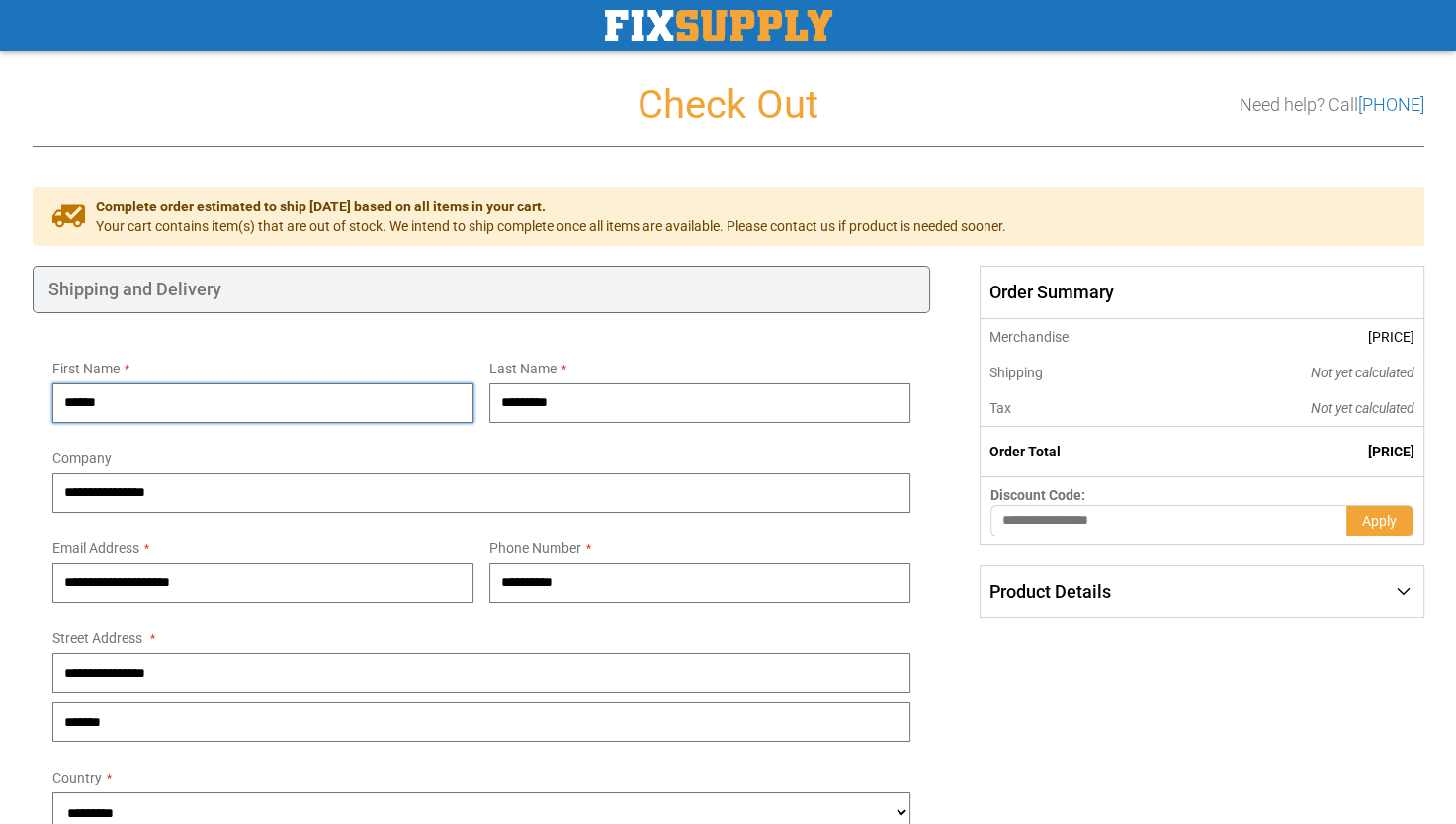drag, startPoint x: 149, startPoint y: 413, endPoint x: 3, endPoint y: 385, distance: 148.66069 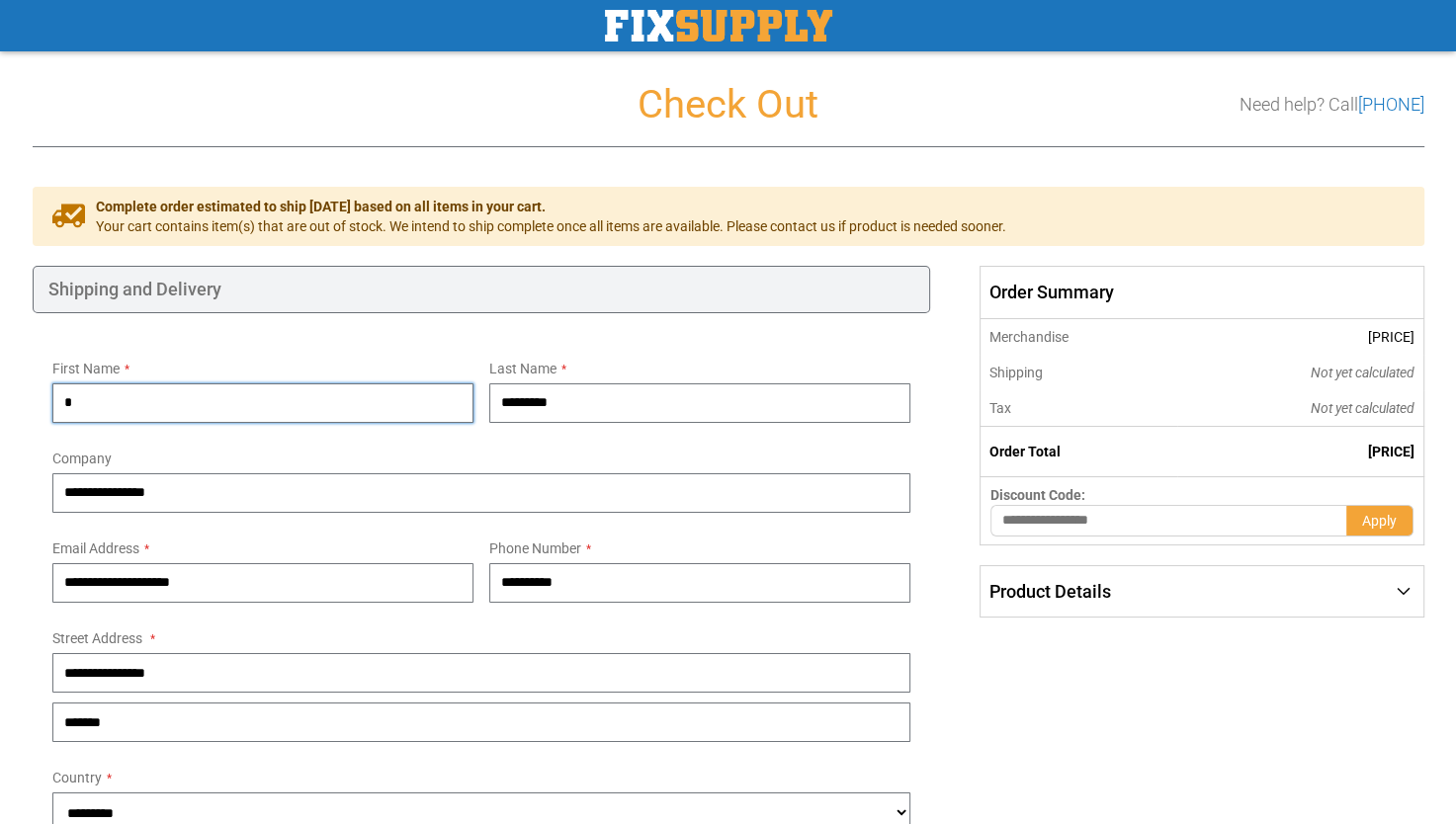 type on "*****" 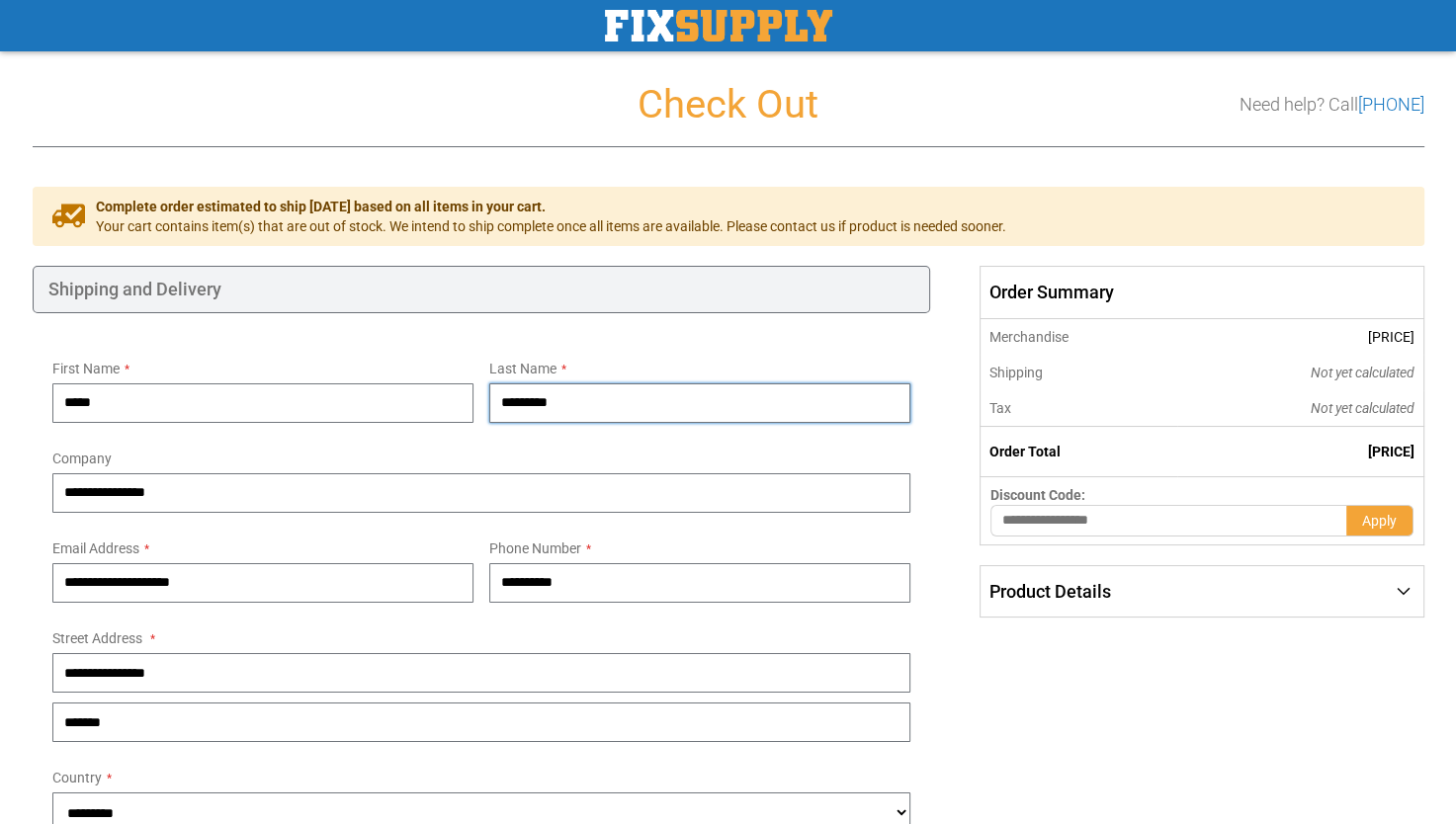 click on "*********" at bounding box center [700, 403] 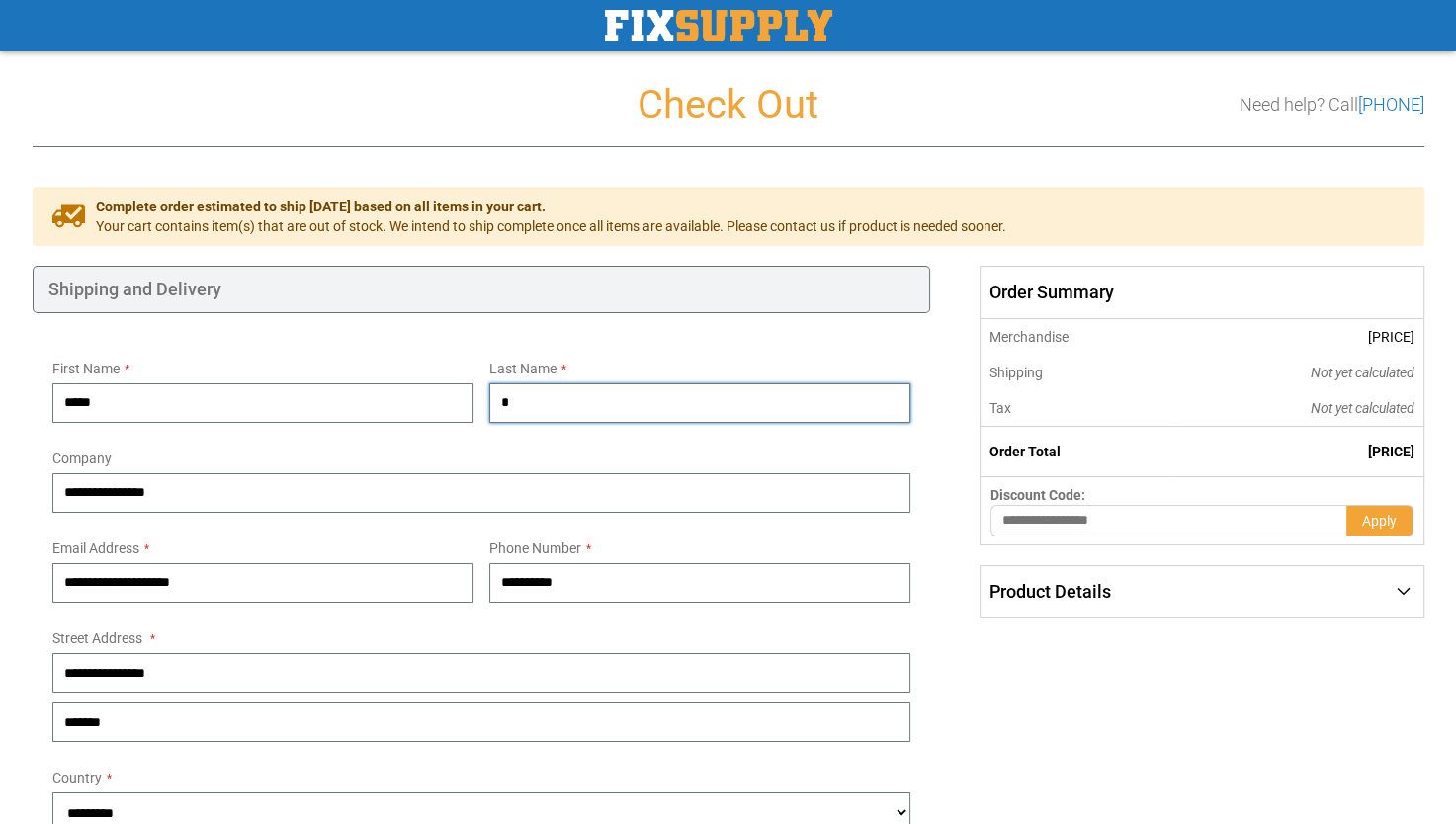 type on "**********" 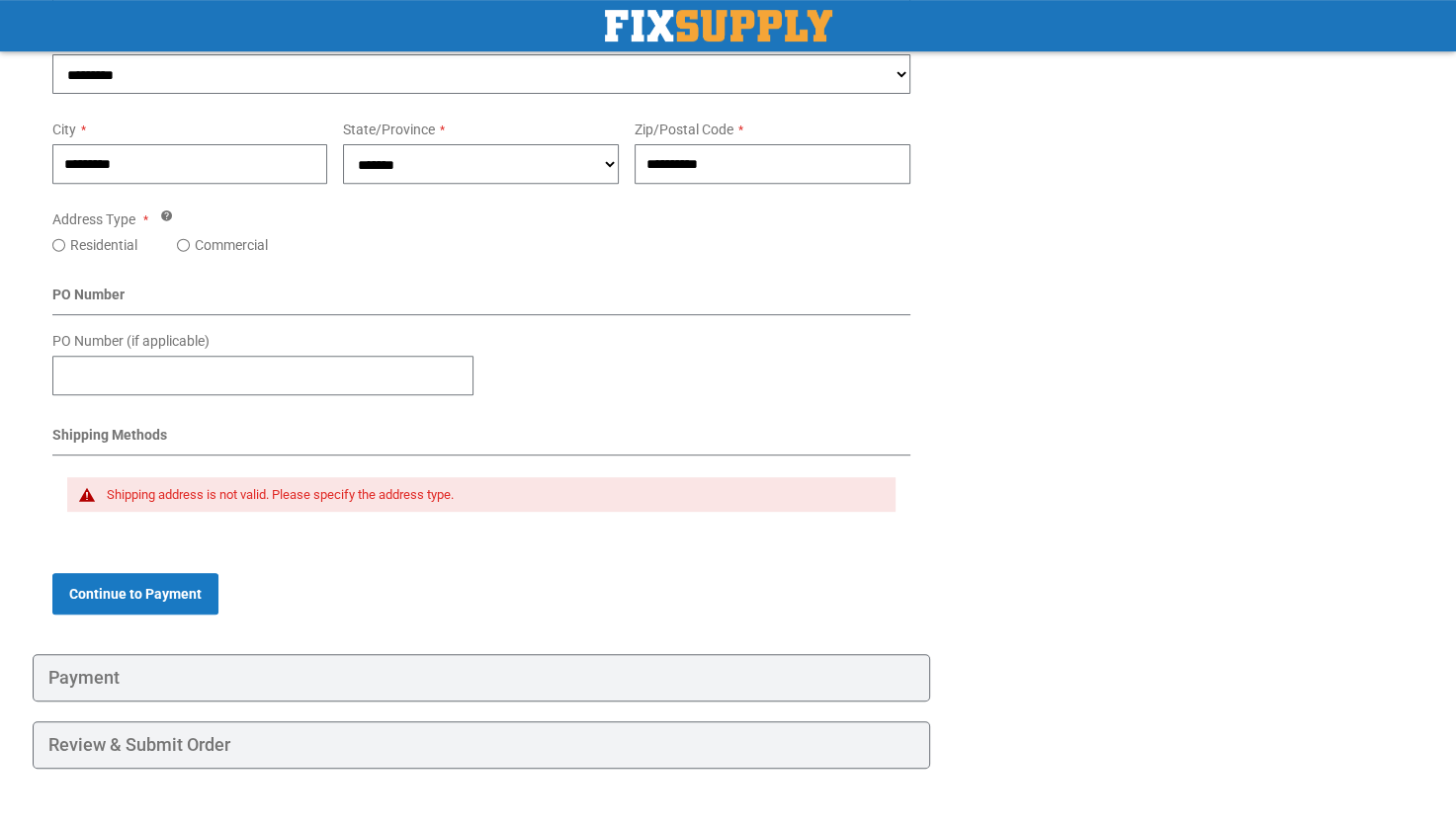 scroll, scrollTop: 780, scrollLeft: 0, axis: vertical 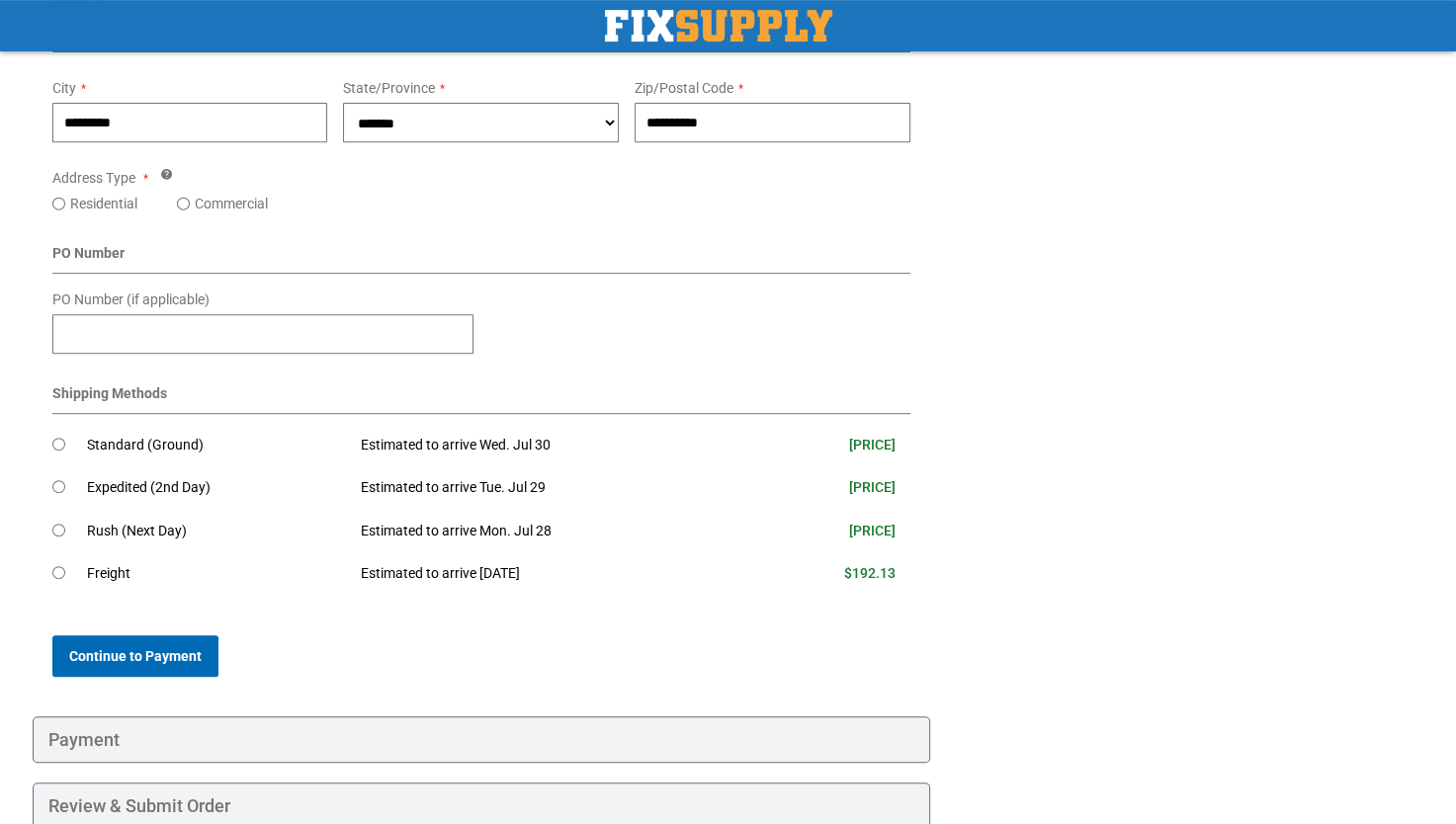 click on "Continue to Payment" at bounding box center (135, 656) 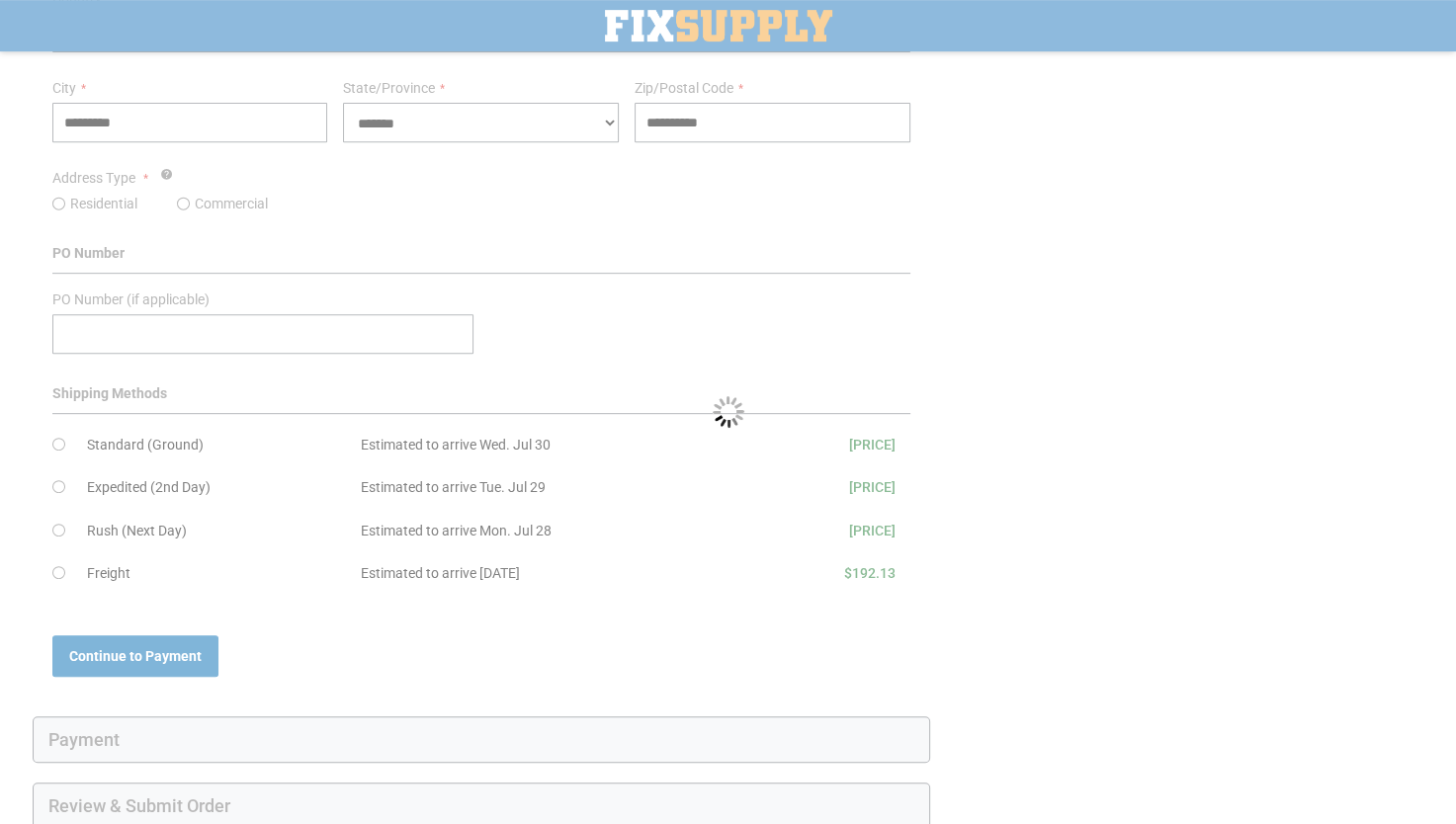 scroll, scrollTop: 0, scrollLeft: 0, axis: both 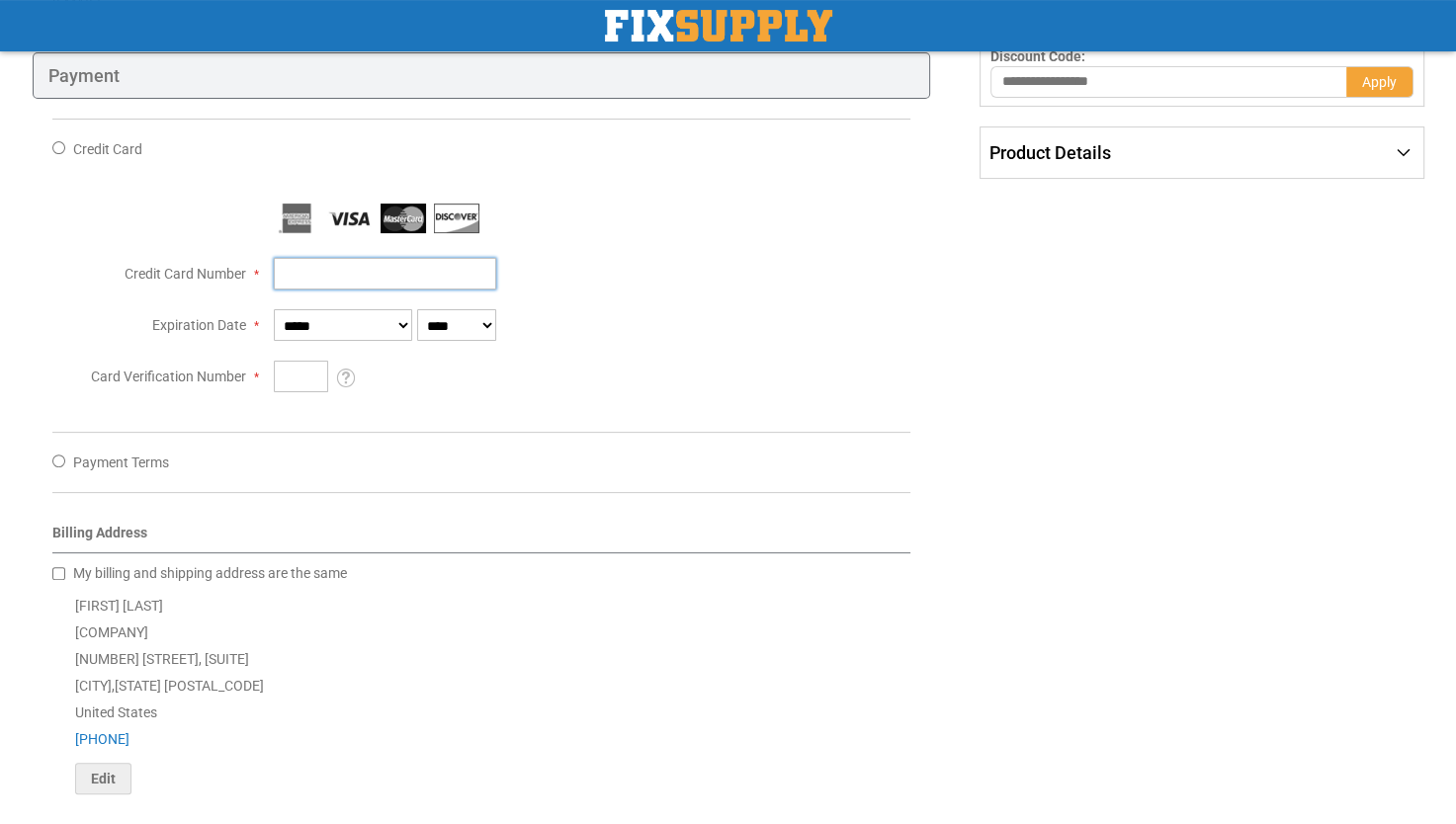 click on "Credit Card Number" at bounding box center [385, 274] 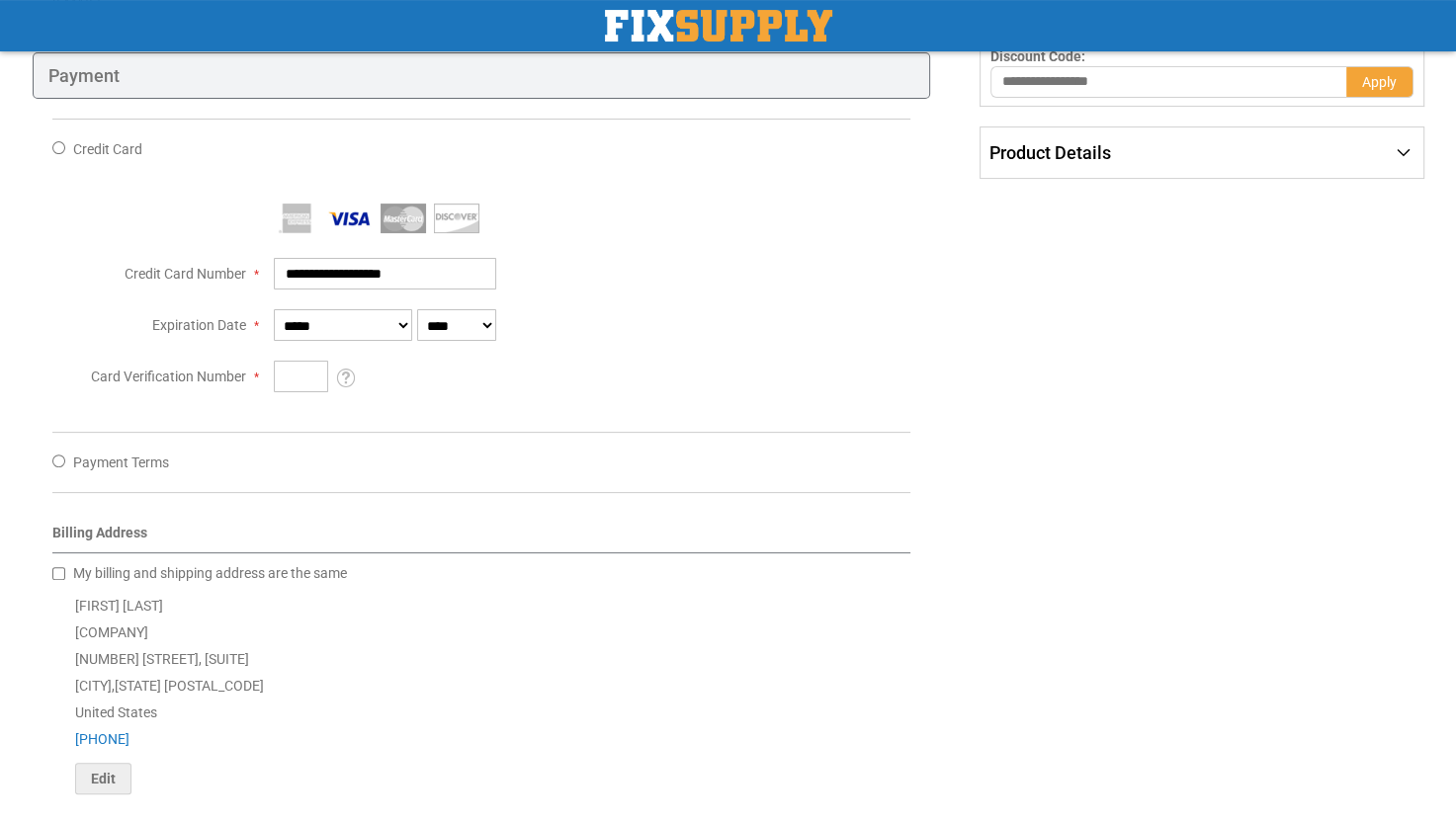 type on "**********" 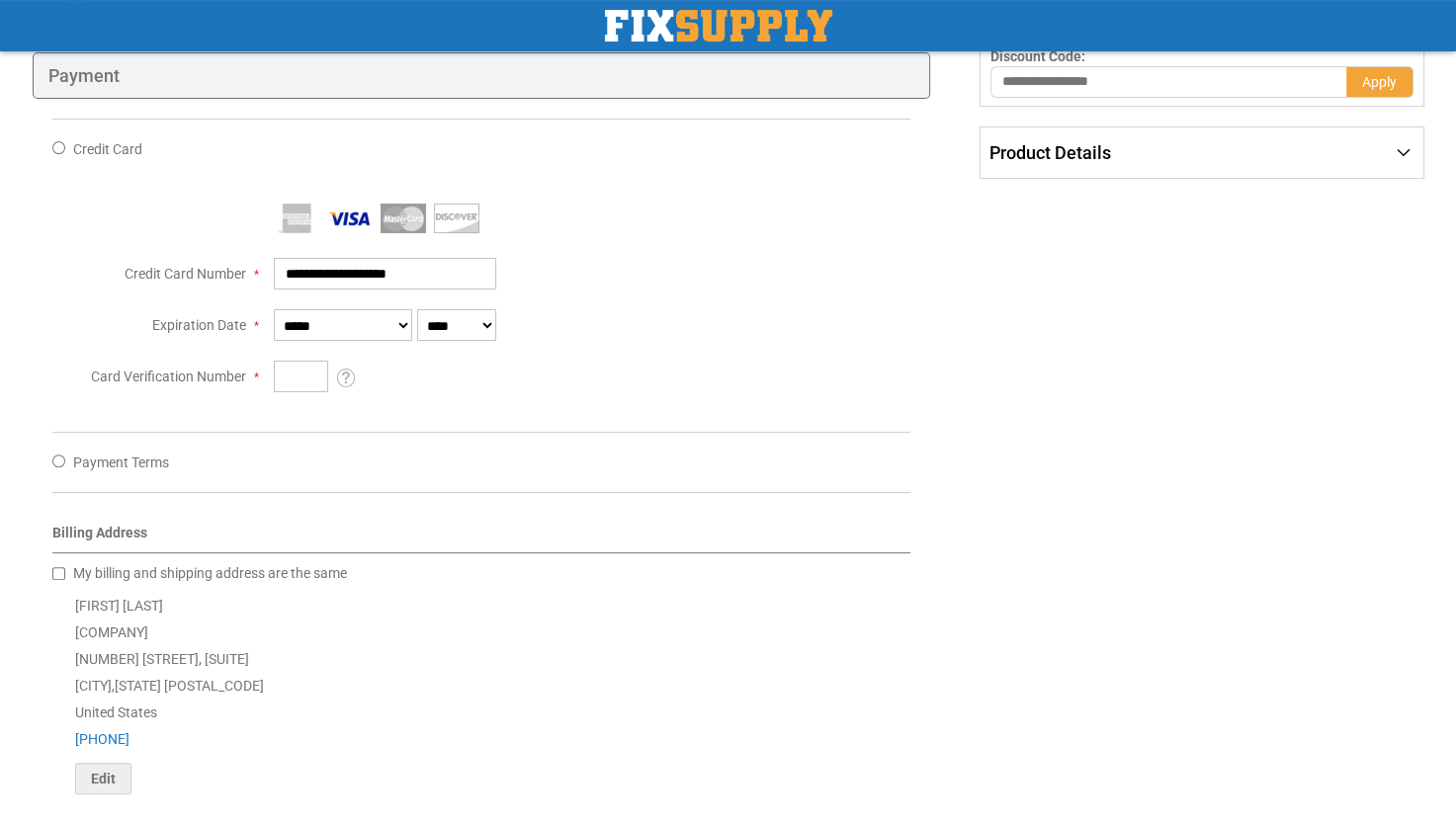 click at bounding box center [481, 307] 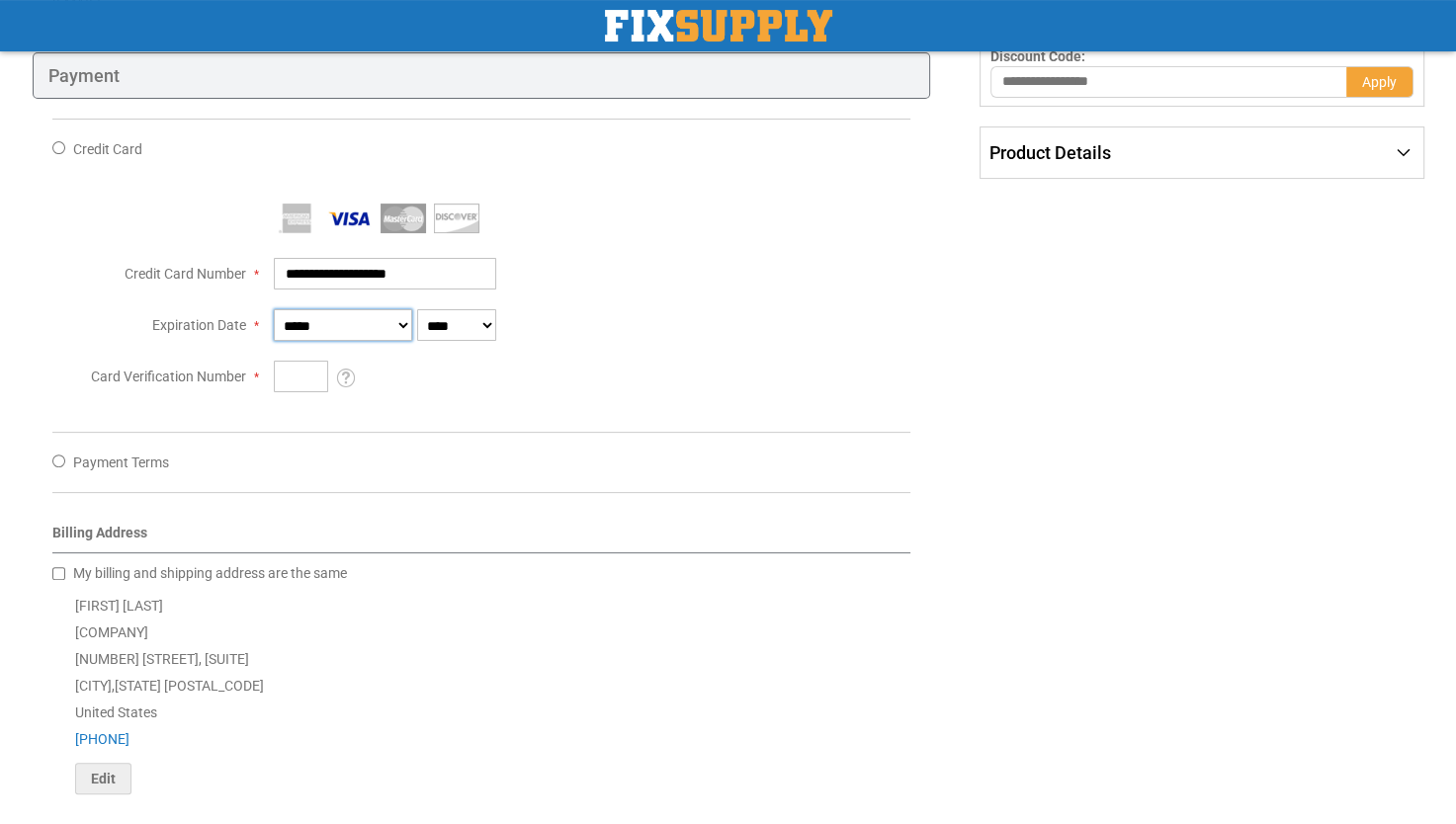 click on "**********" at bounding box center (343, 325) 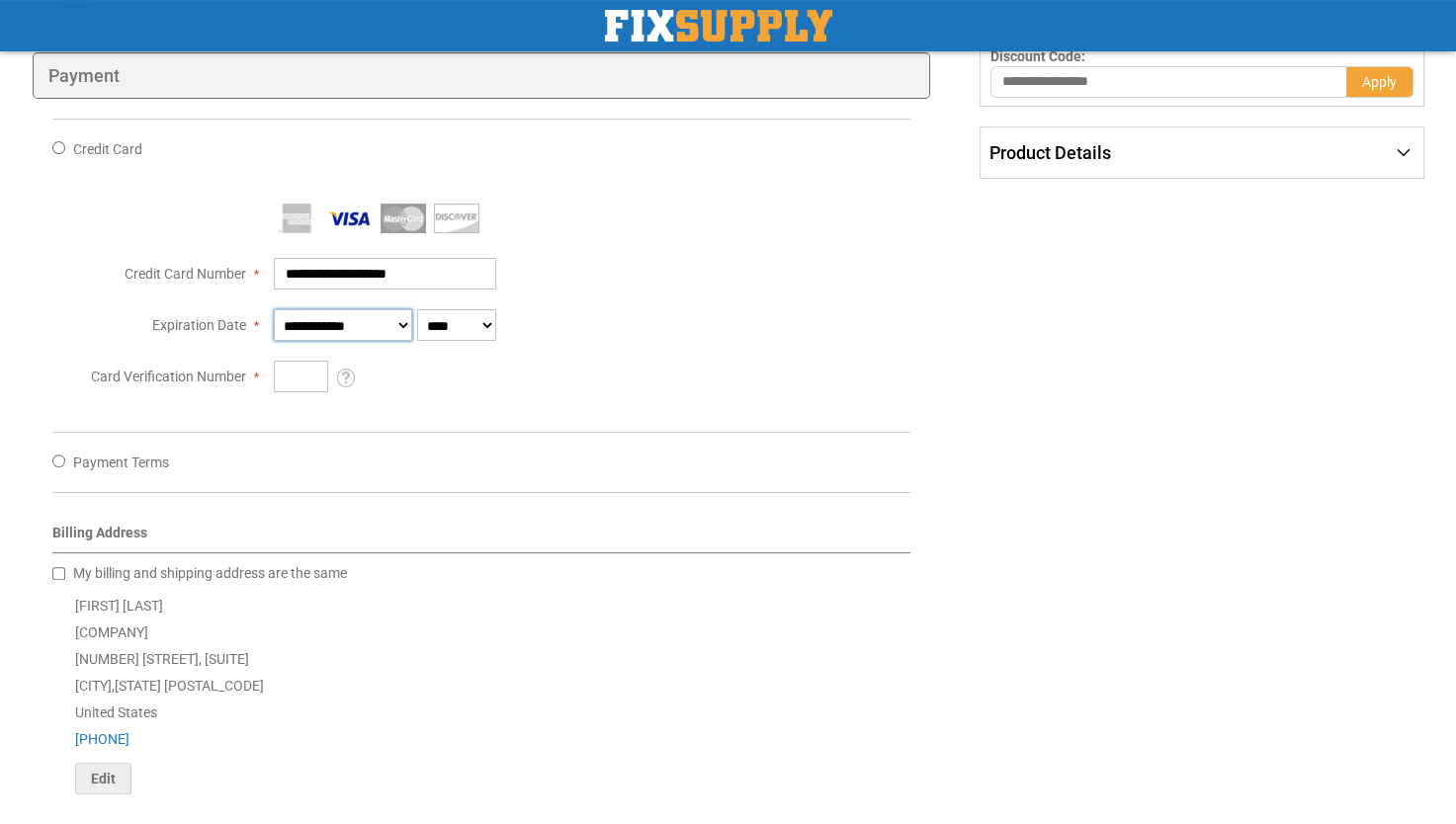 click on "**********" at bounding box center (343, 325) 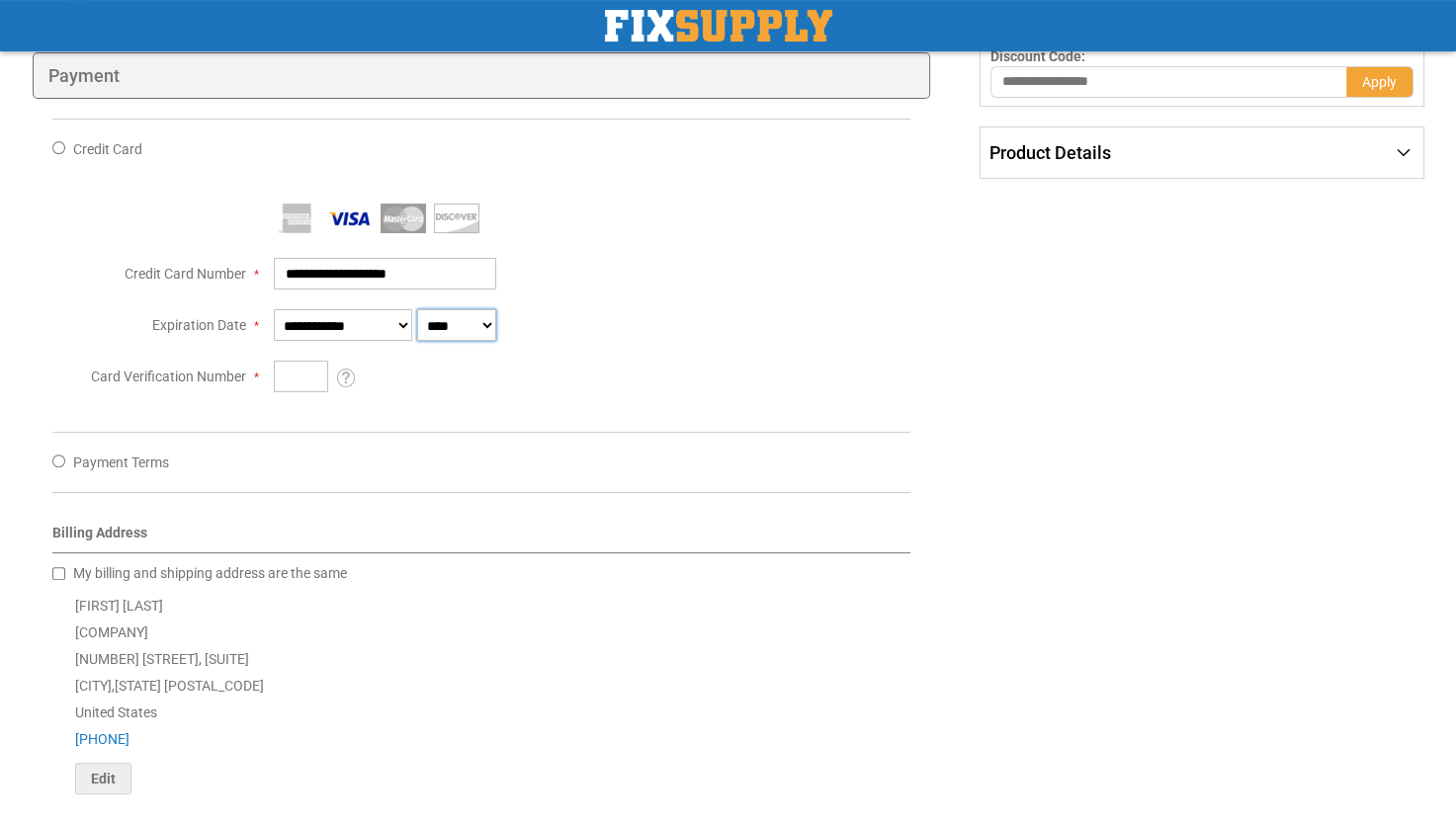 click on "**** **** **** **** **** **** **** **** **** **** **** ****" at bounding box center [457, 325] 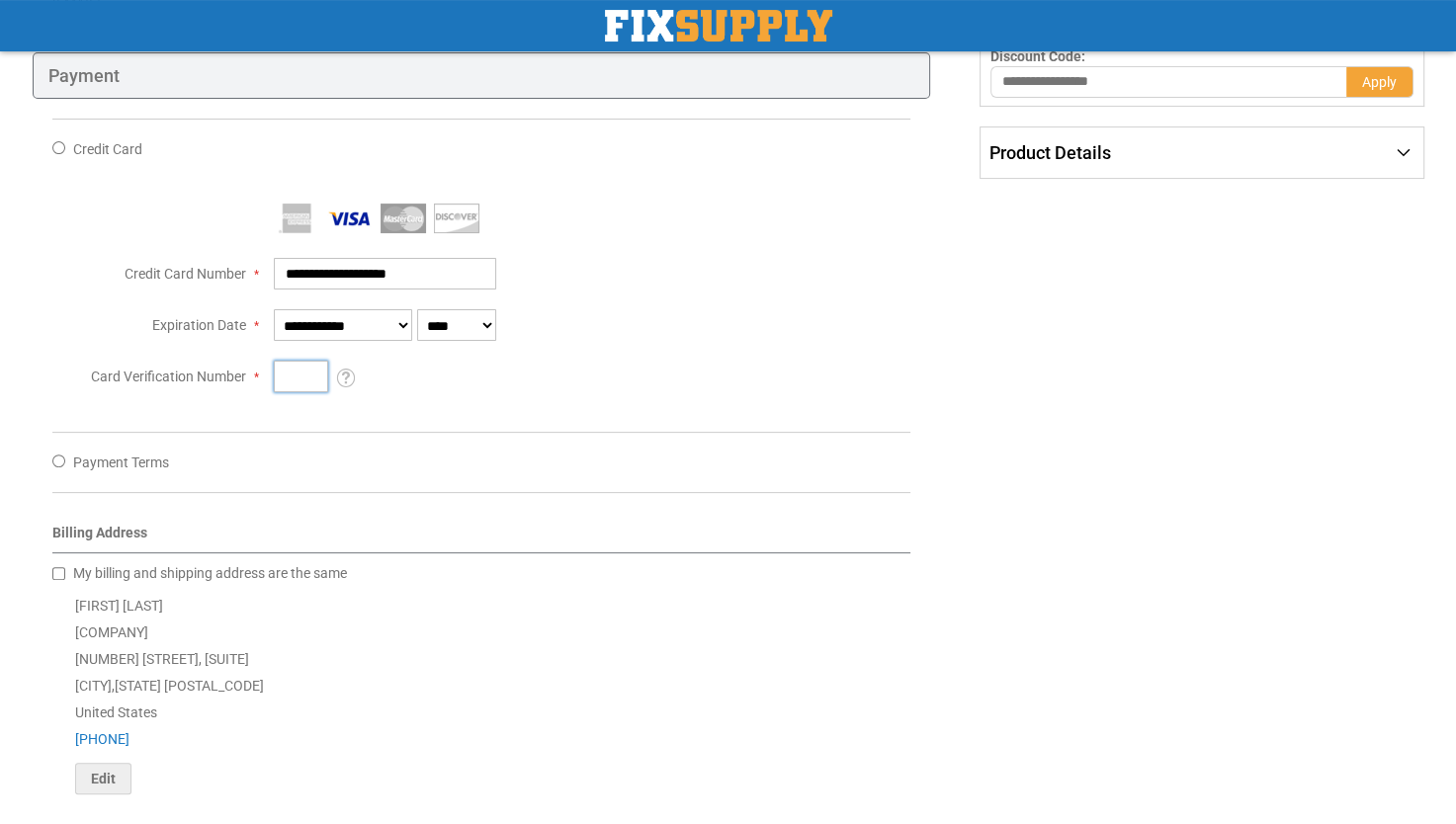 click on "Card Verification Number" at bounding box center [300, 376] 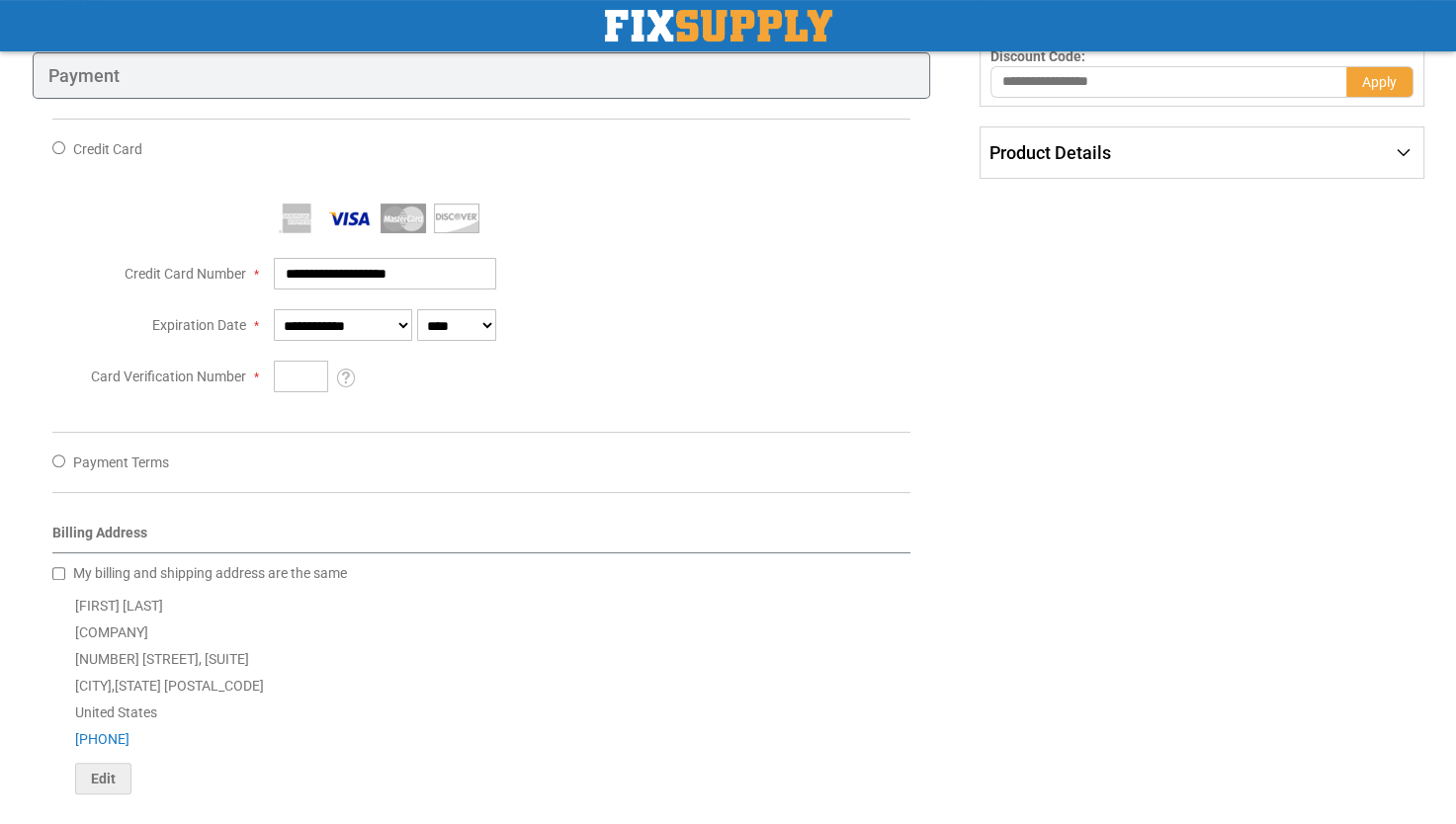 click on "**********" at bounding box center [592, 325] 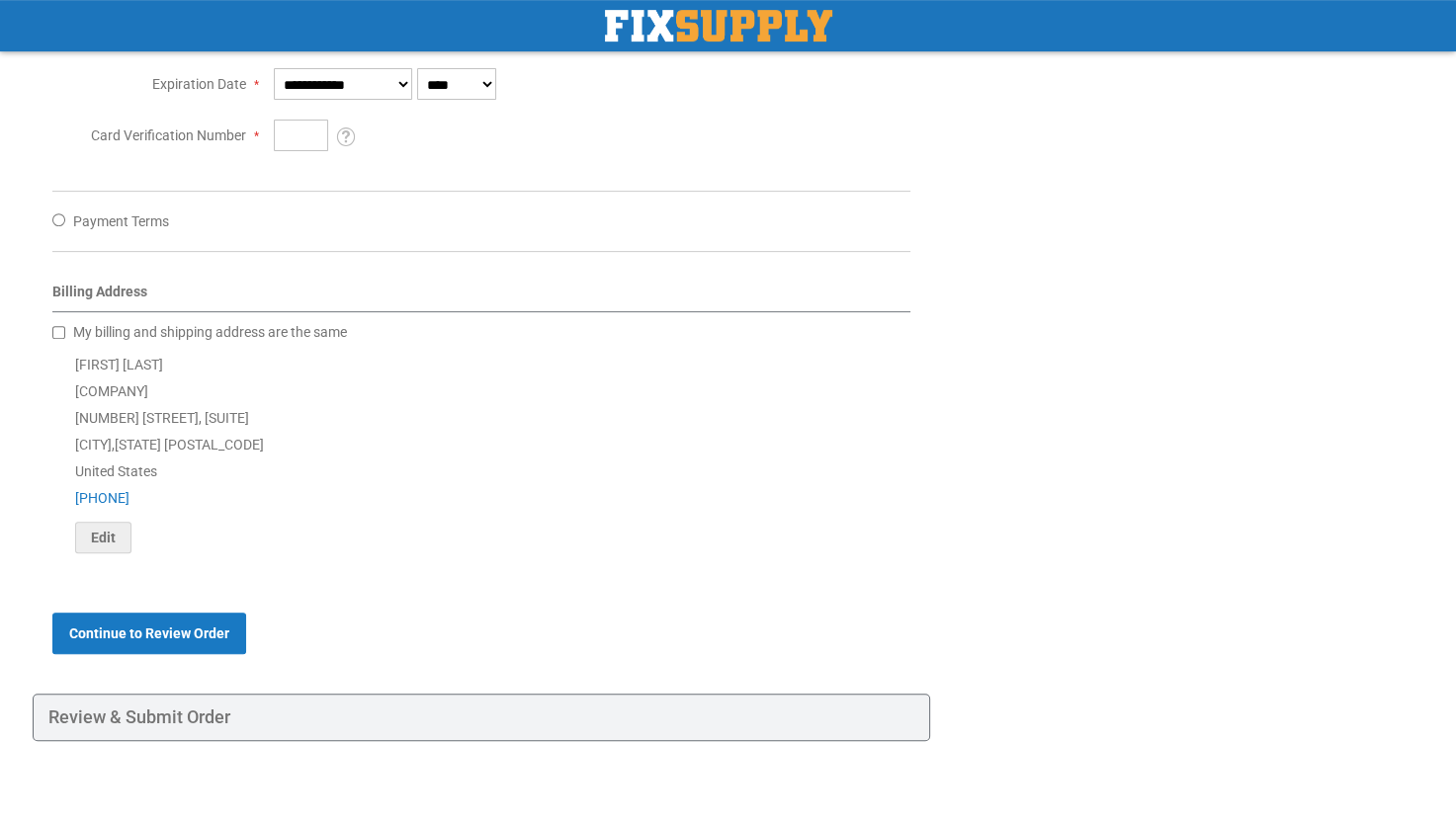 scroll, scrollTop: 711, scrollLeft: 0, axis: vertical 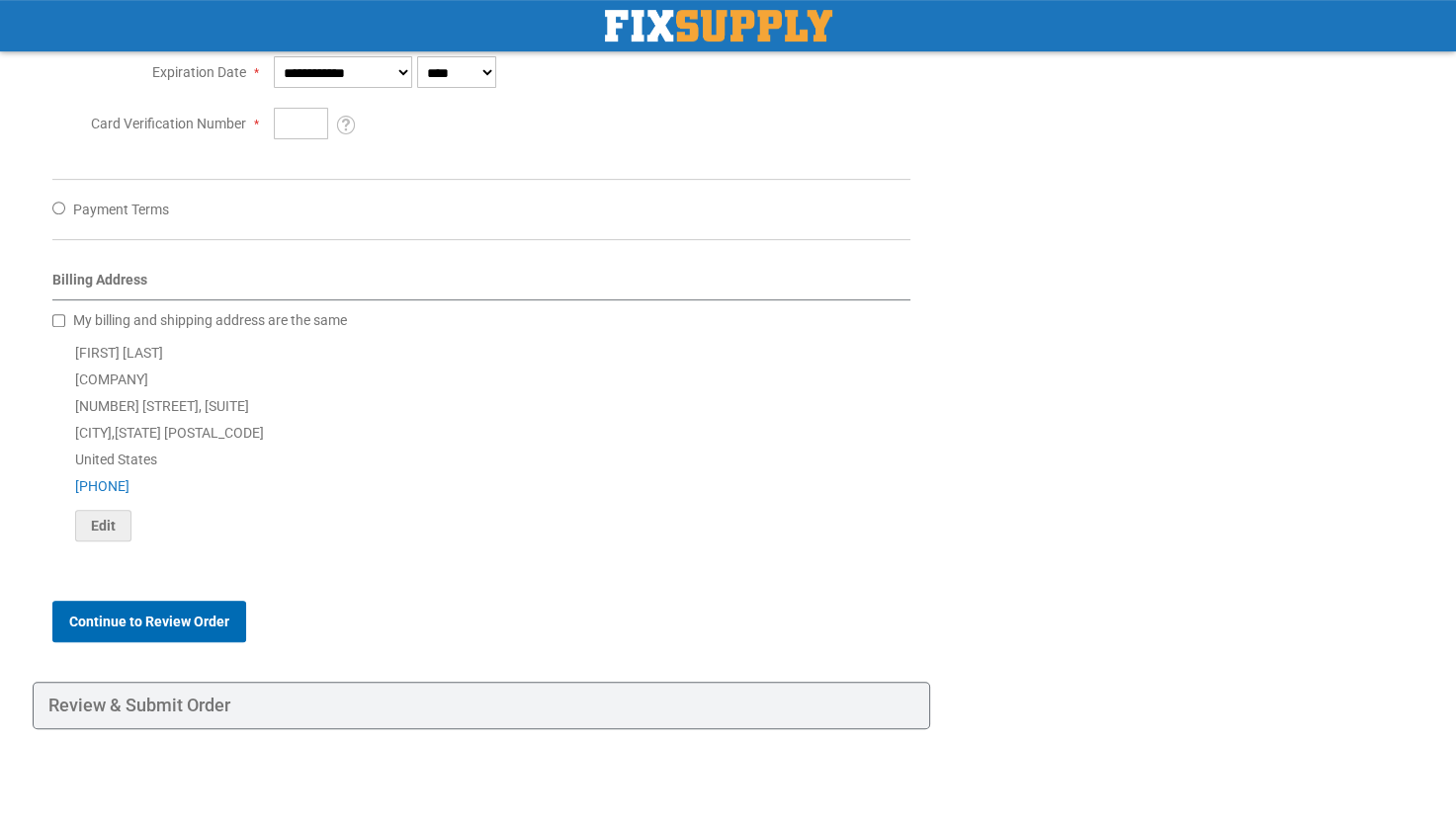 click on "Continue to Review Order" at bounding box center [149, 621] 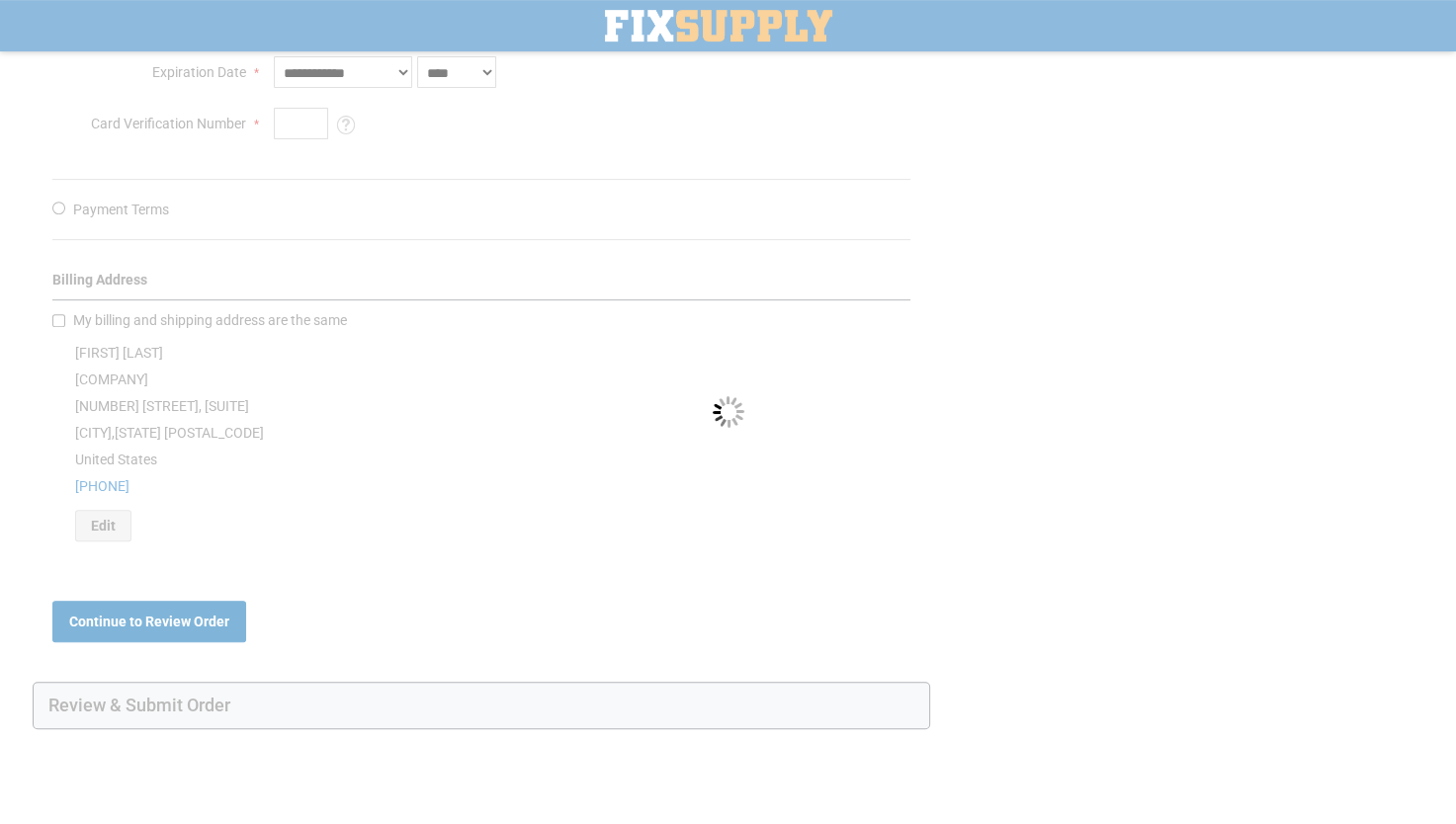 scroll, scrollTop: 0, scrollLeft: 0, axis: both 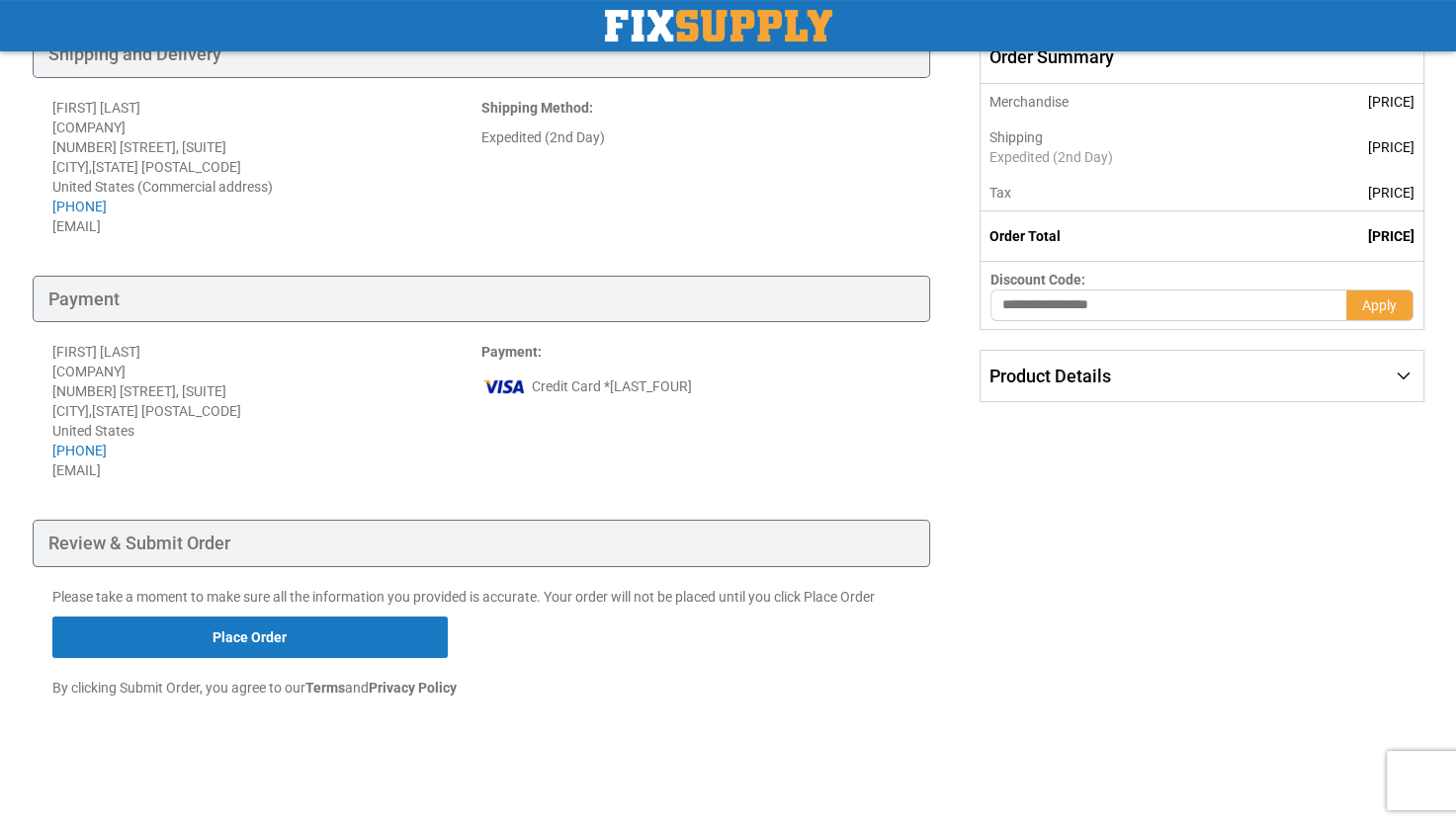 click on "Product Details" at bounding box center (1201, 376) 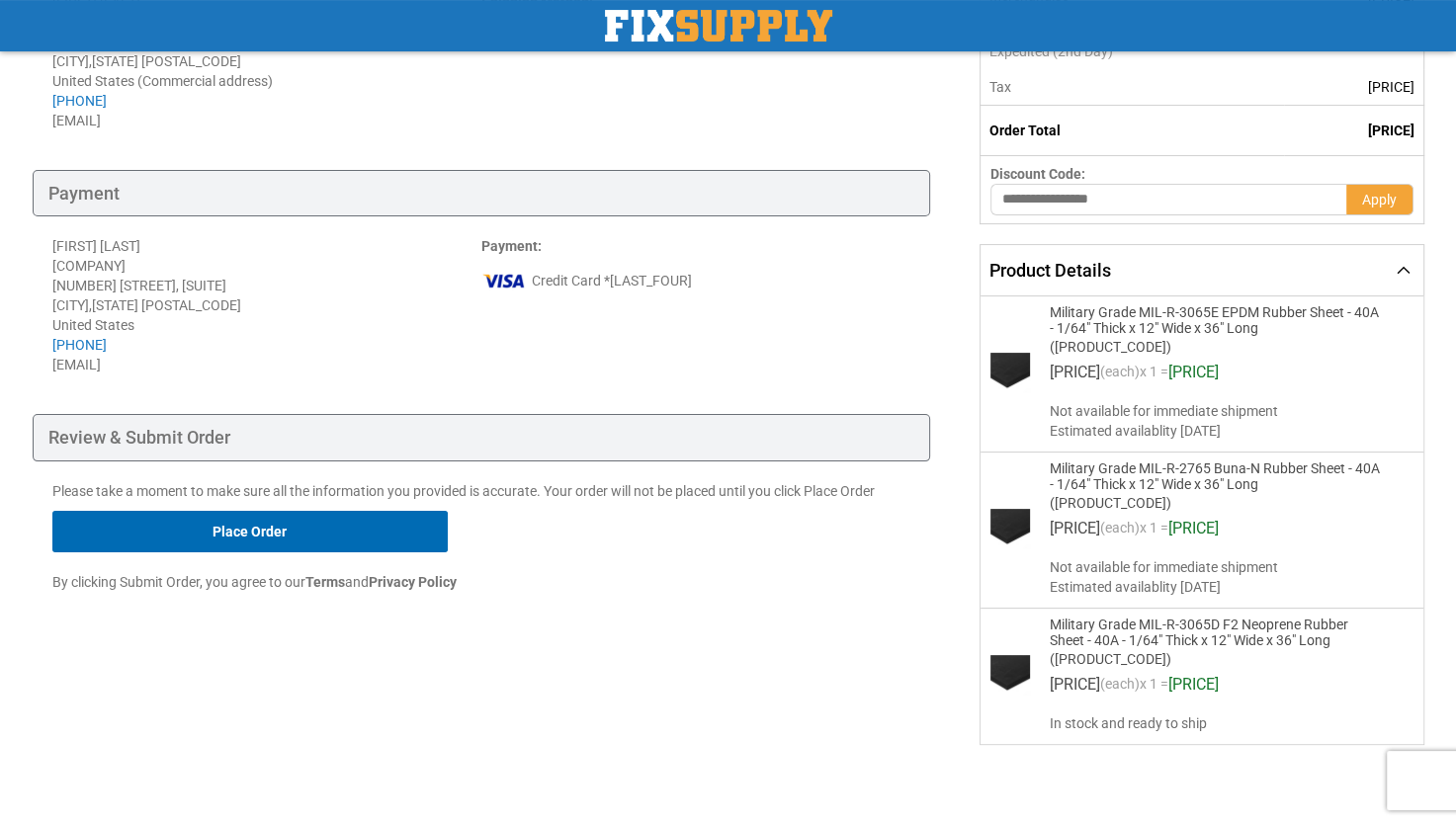 click on "Place Order" at bounding box center [250, 532] 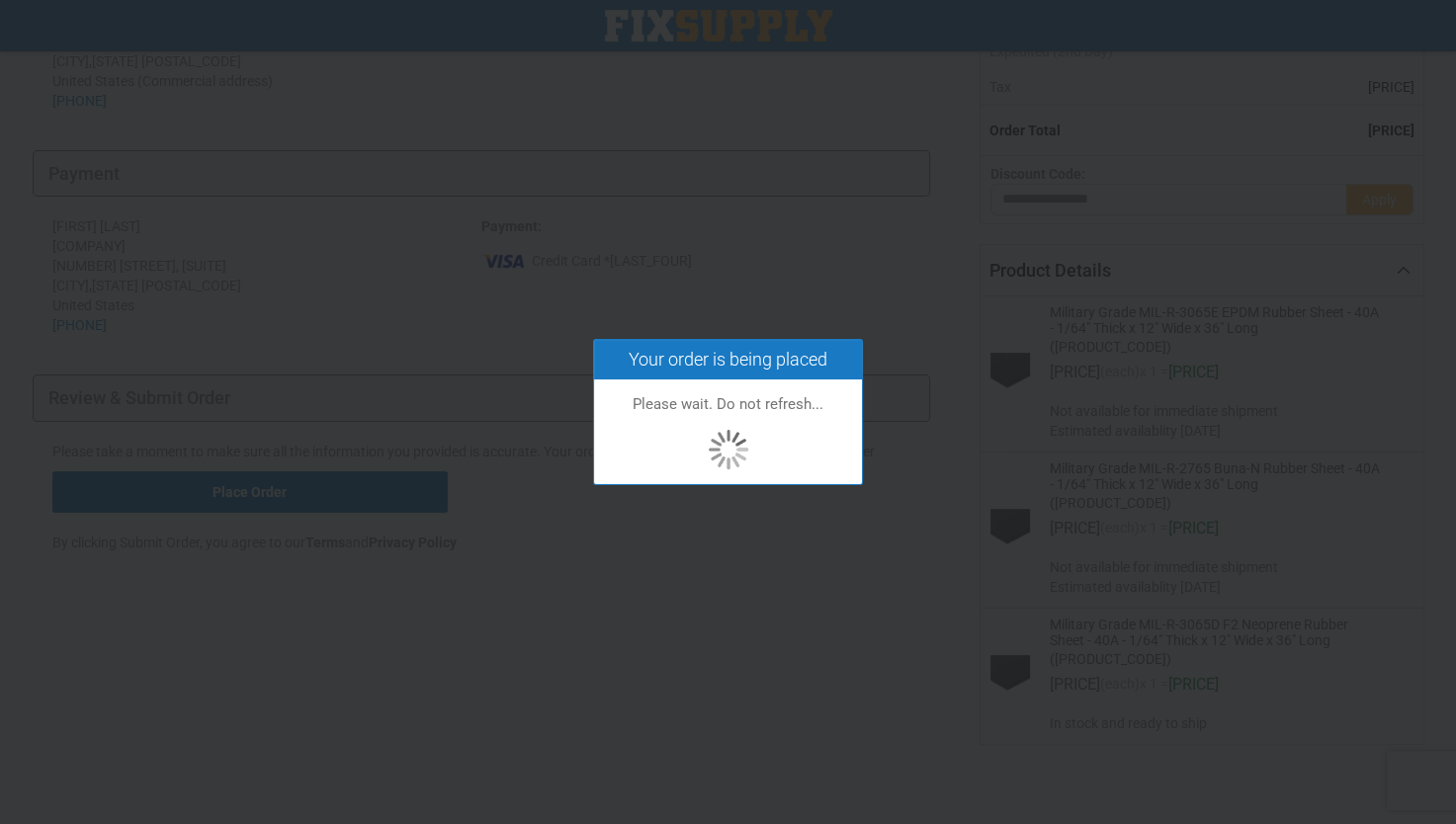 scroll, scrollTop: 196, scrollLeft: 0, axis: vertical 